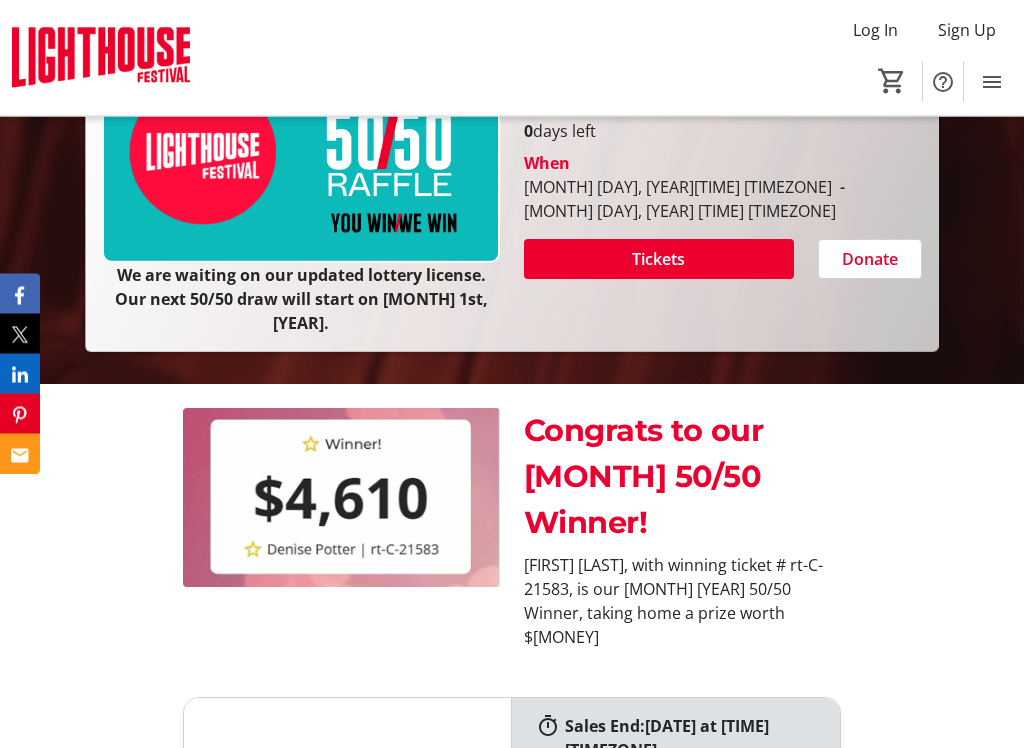 scroll, scrollTop: 466, scrollLeft: 0, axis: vertical 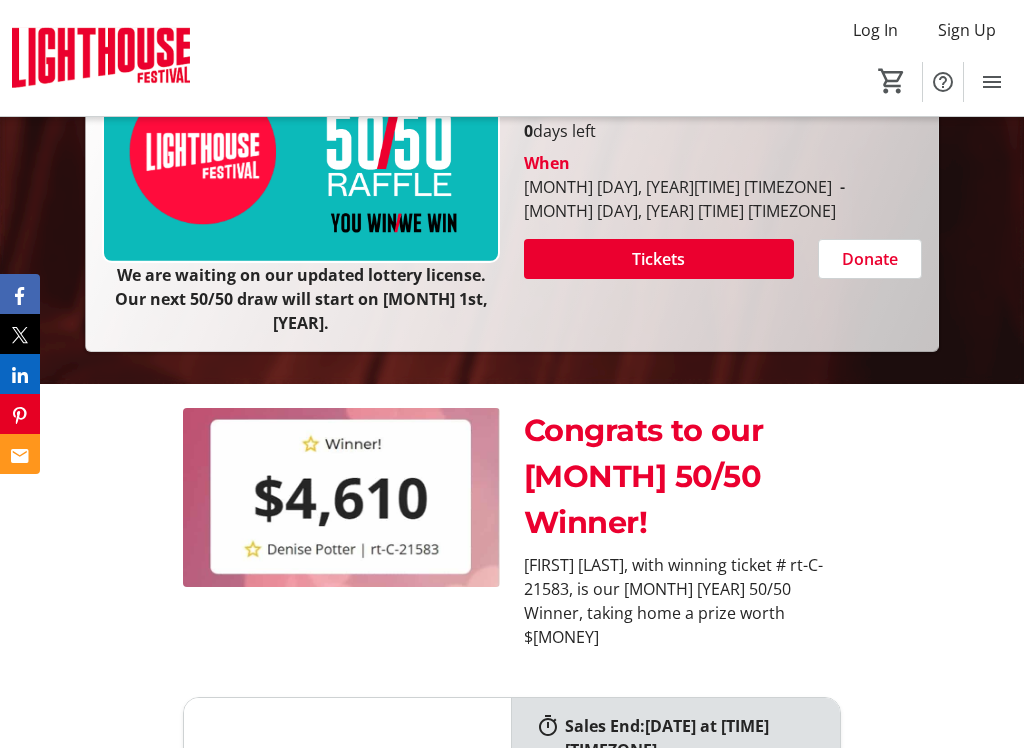 click on "Tickets" at bounding box center (658, 259) 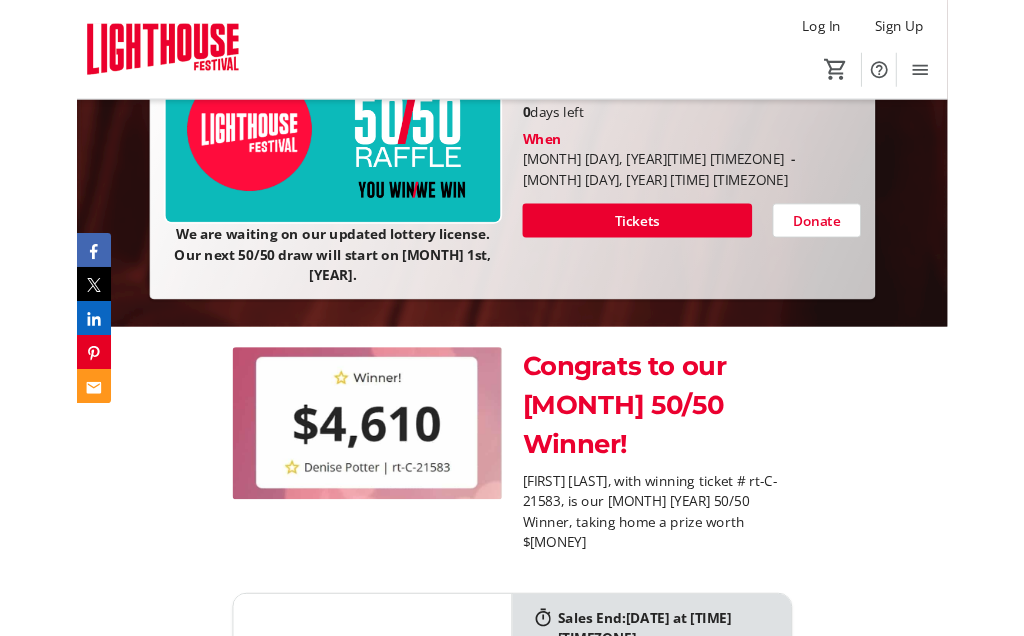 scroll, scrollTop: 0, scrollLeft: 0, axis: both 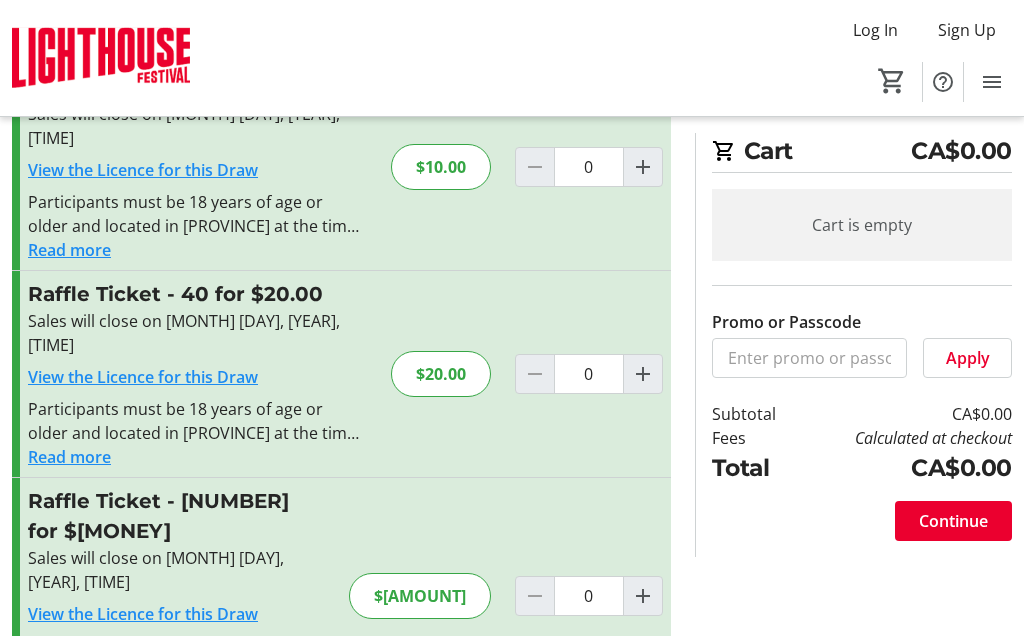 click 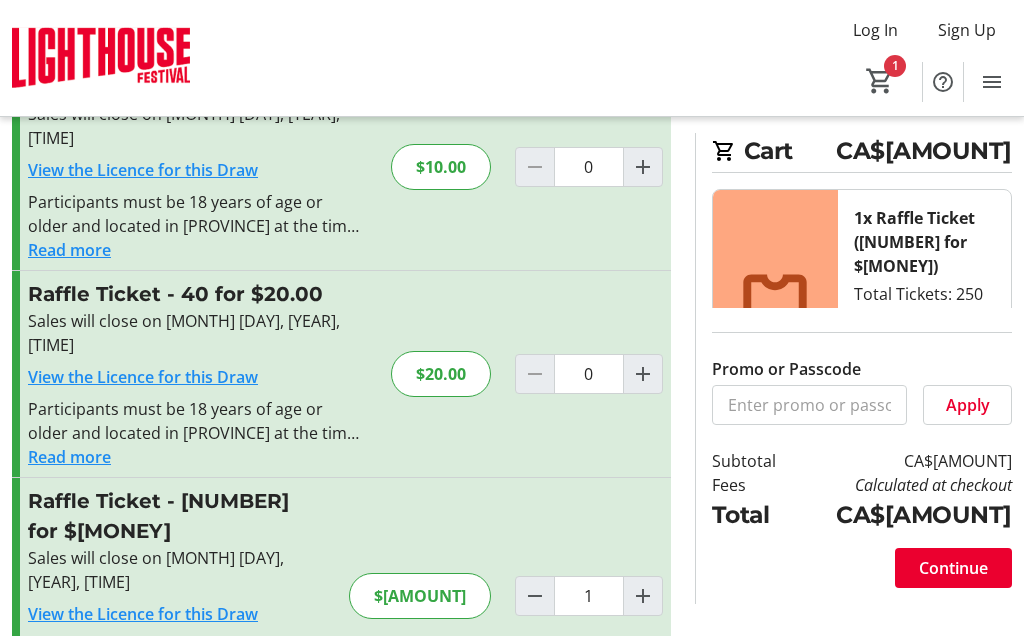click 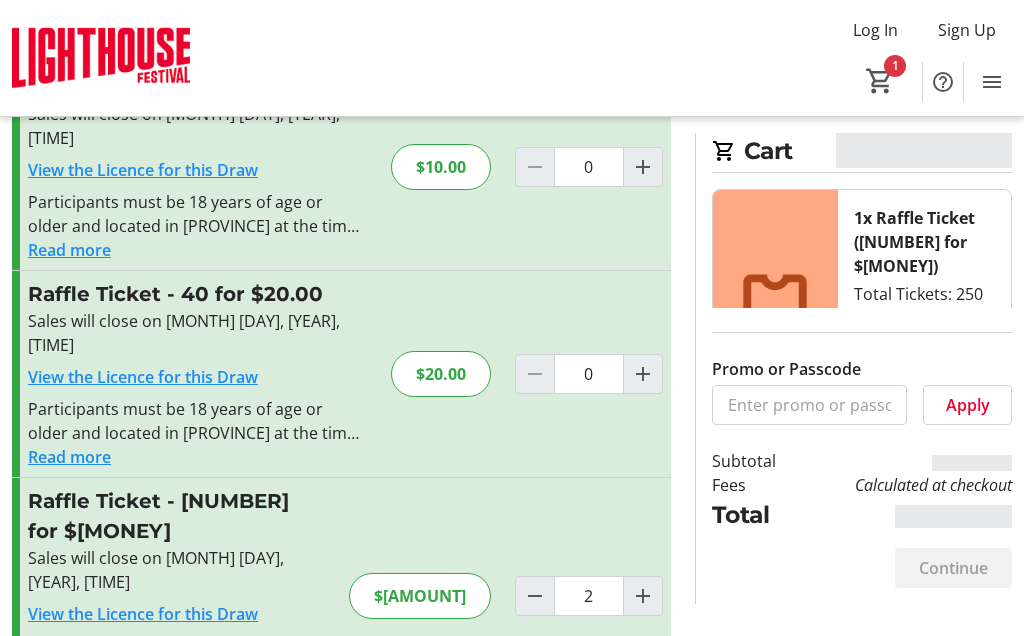 type on "2" 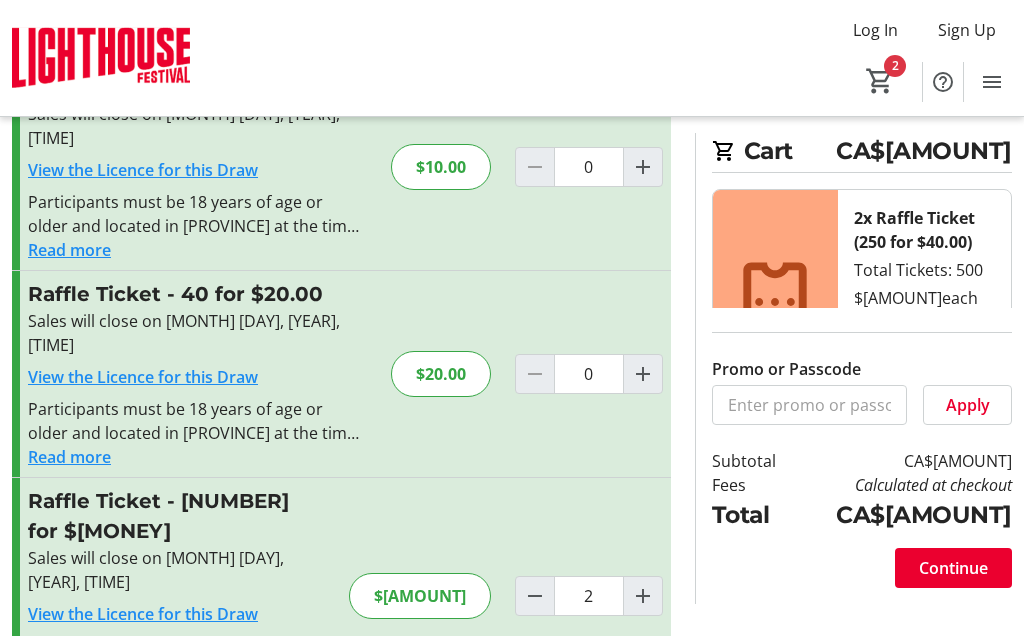 click 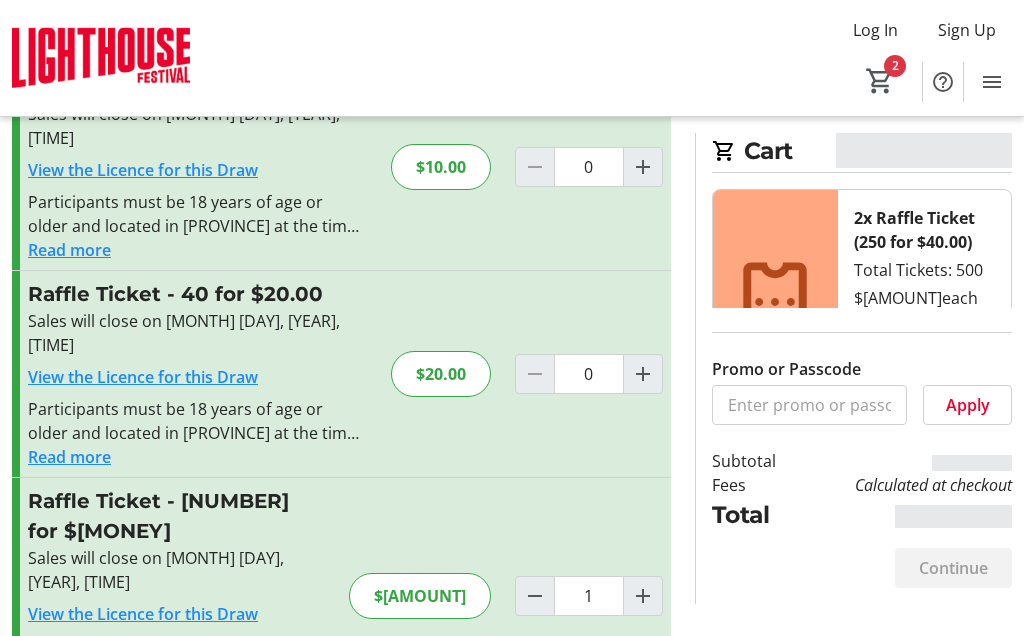 type on "1" 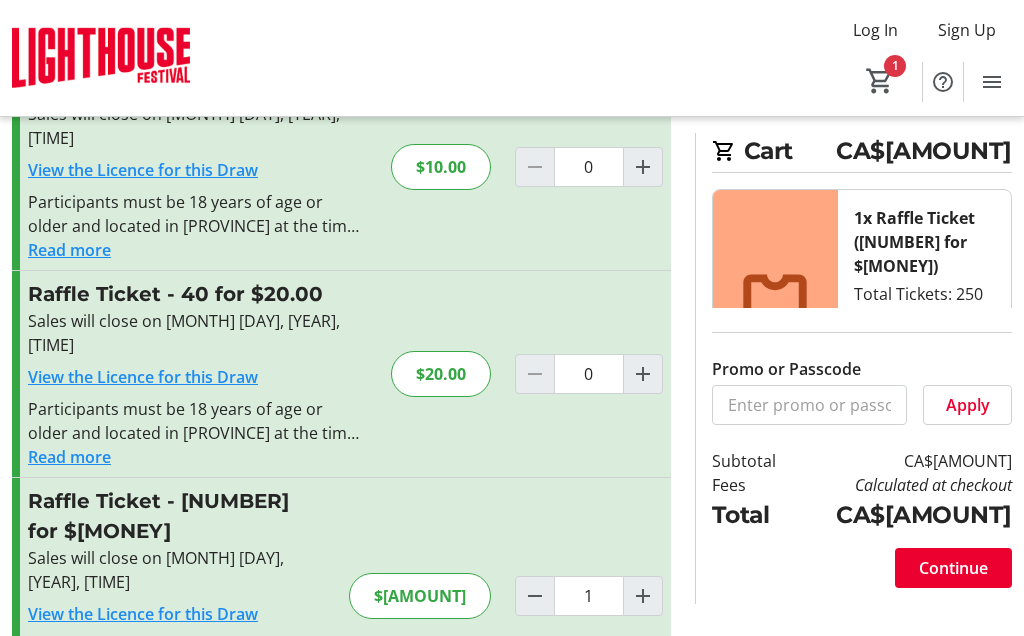 click on "Continue" 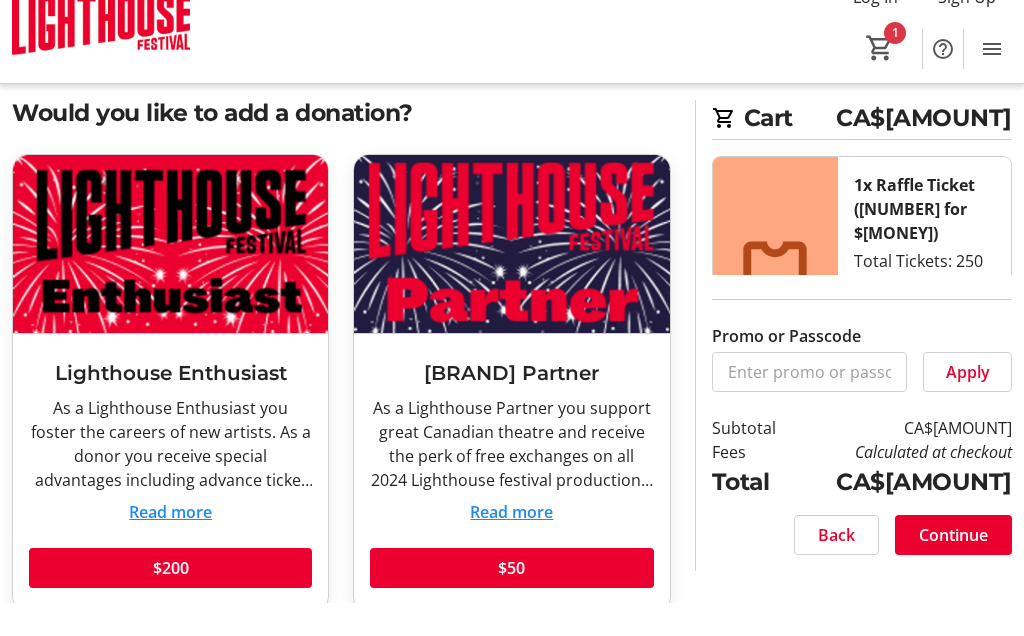 scroll, scrollTop: 70, scrollLeft: 0, axis: vertical 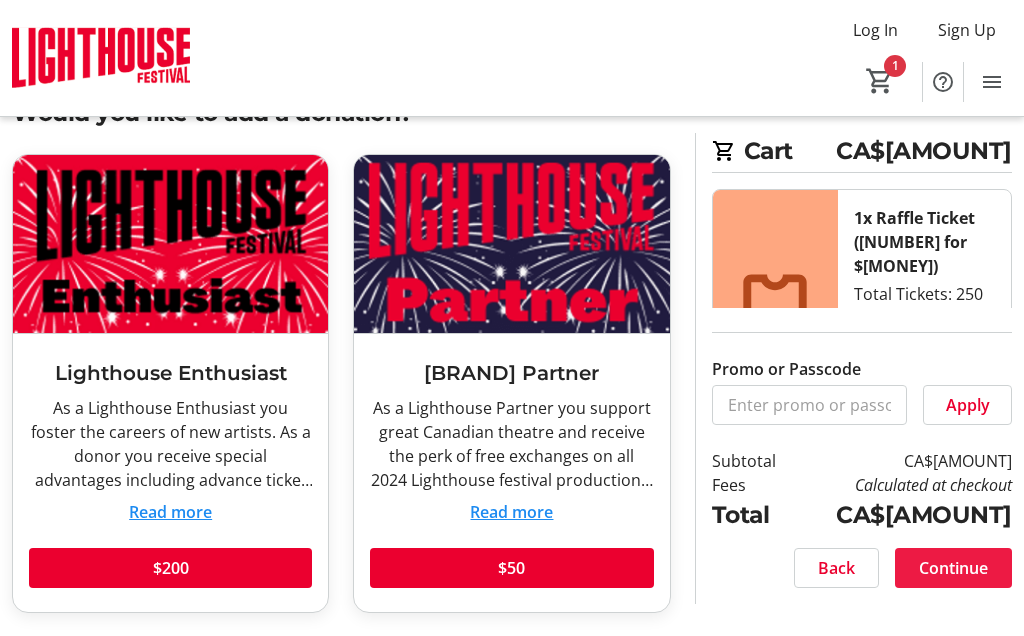 click on "Continue" 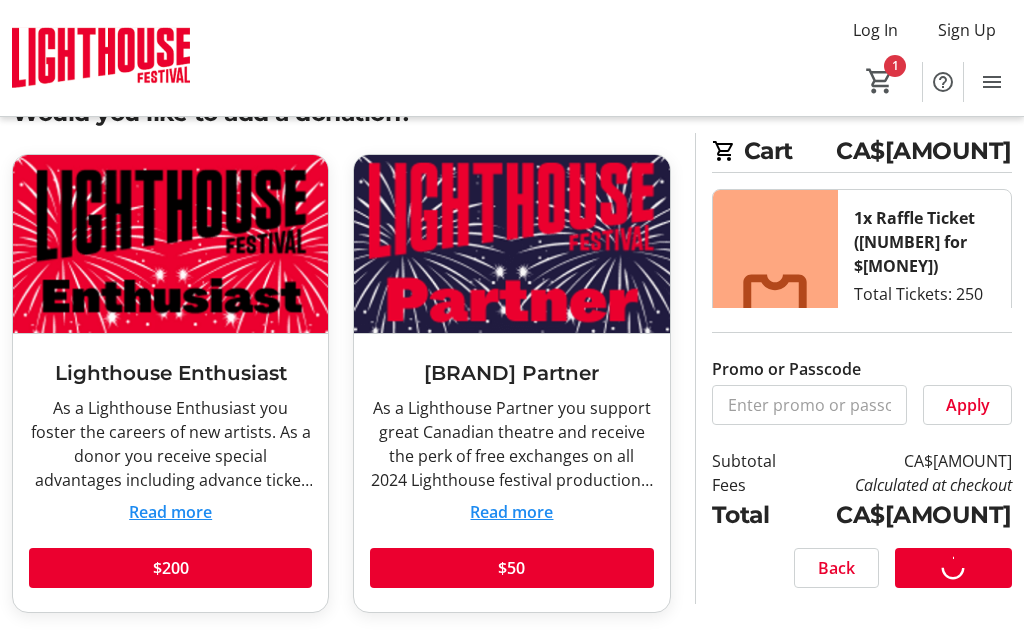 scroll, scrollTop: 0, scrollLeft: 0, axis: both 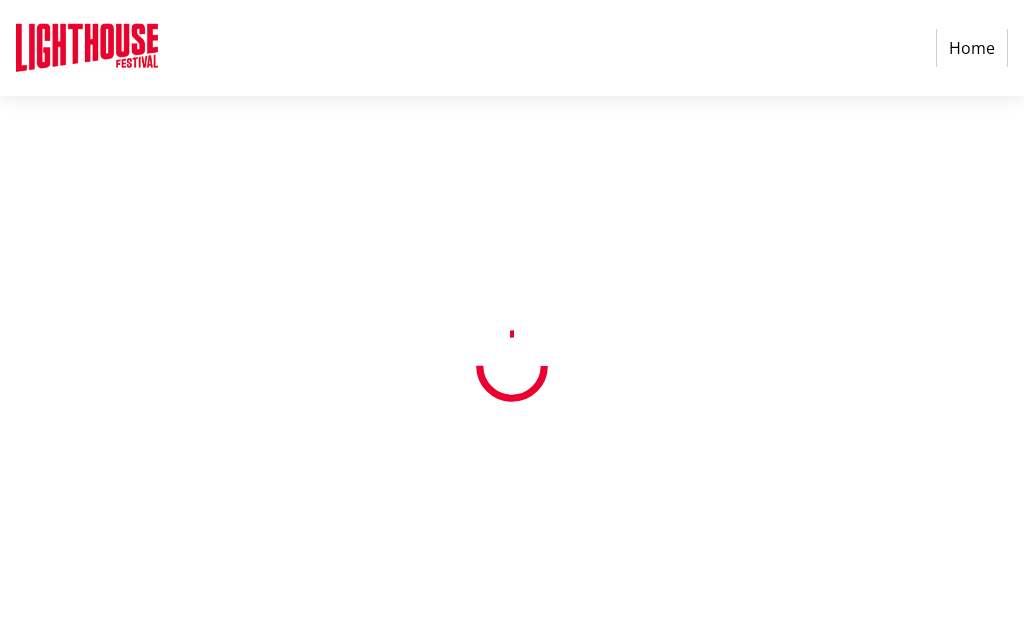 select on "[PROVINCE]" 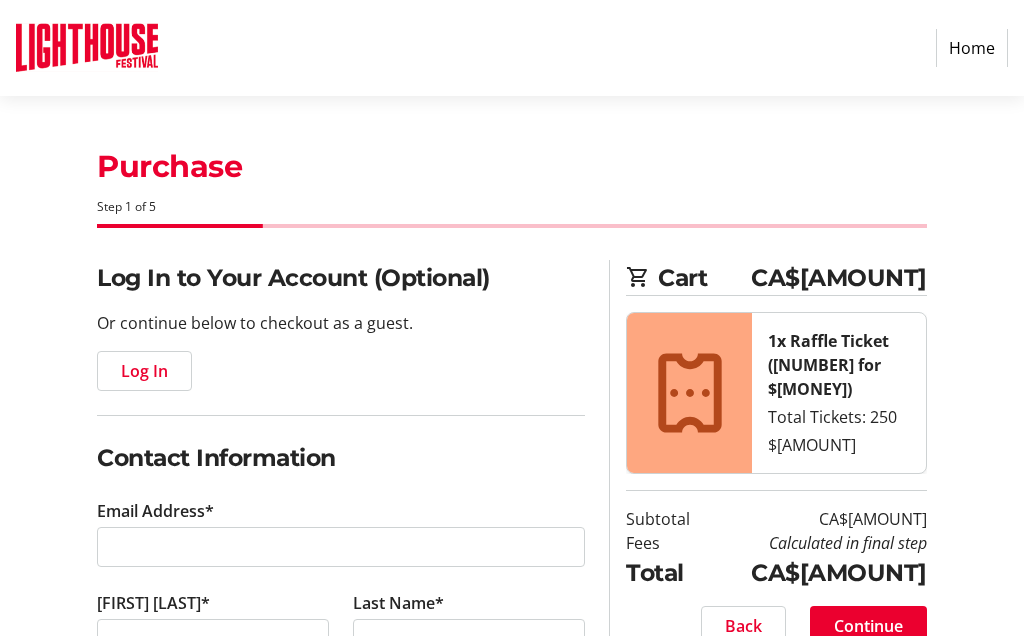click on "Log In" 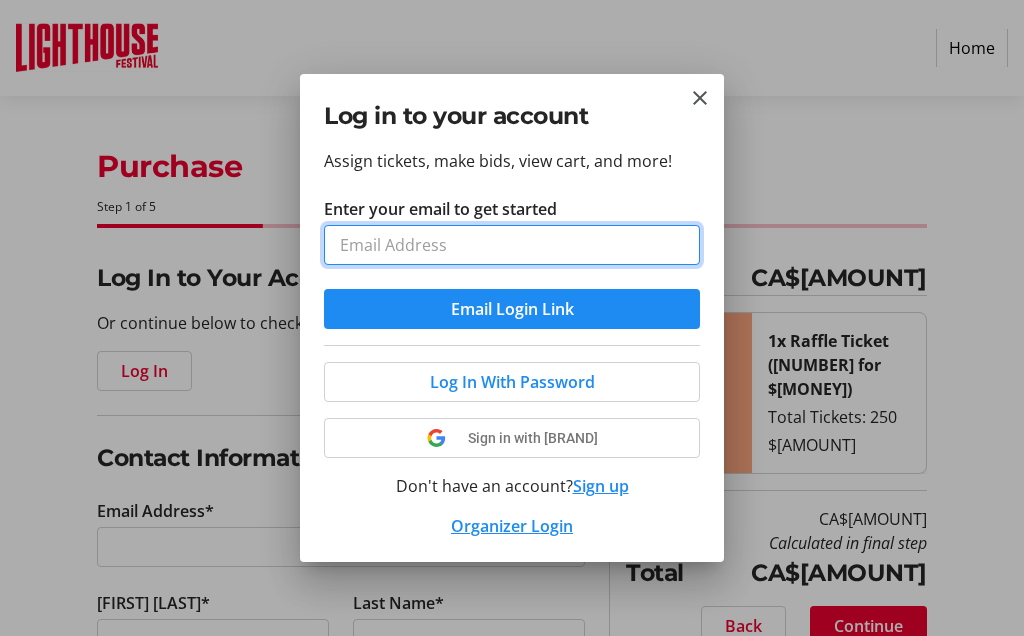 click on "Enter your email to get started" at bounding box center [512, 245] 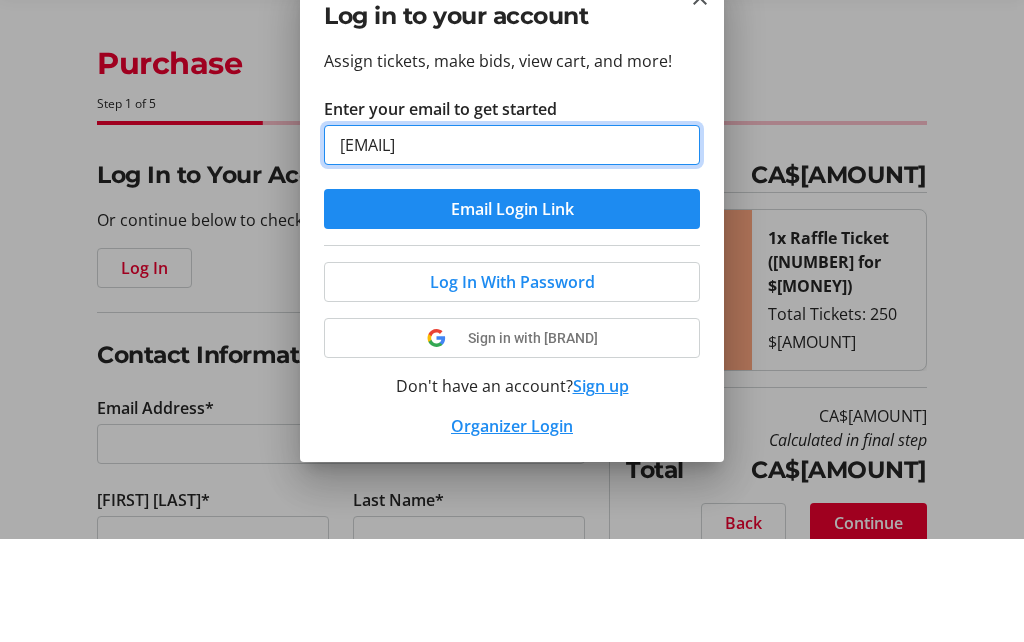 type on "[EMAIL]" 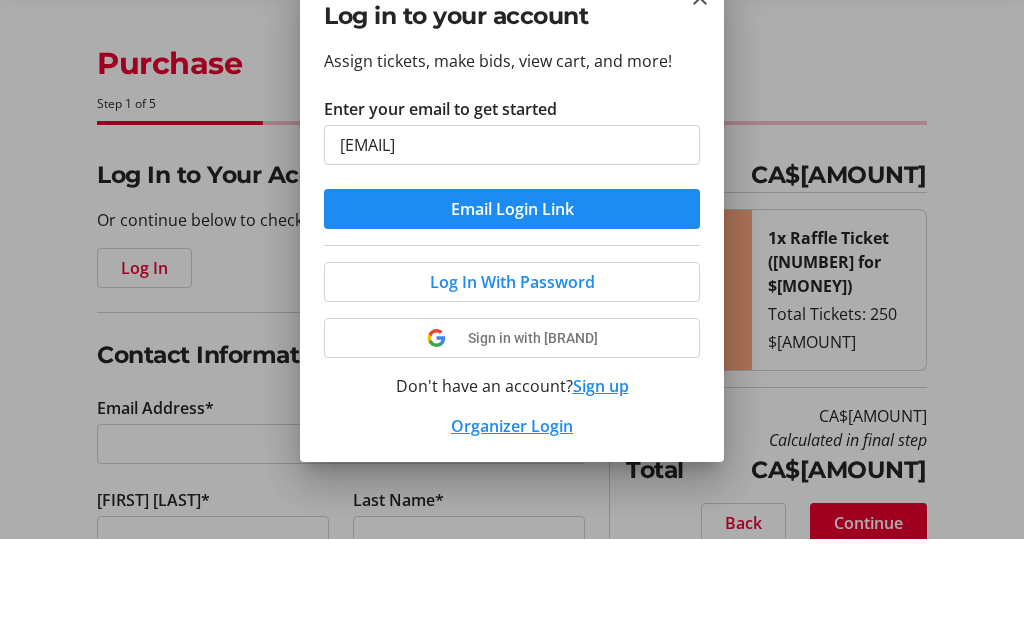 click at bounding box center [512, 312] 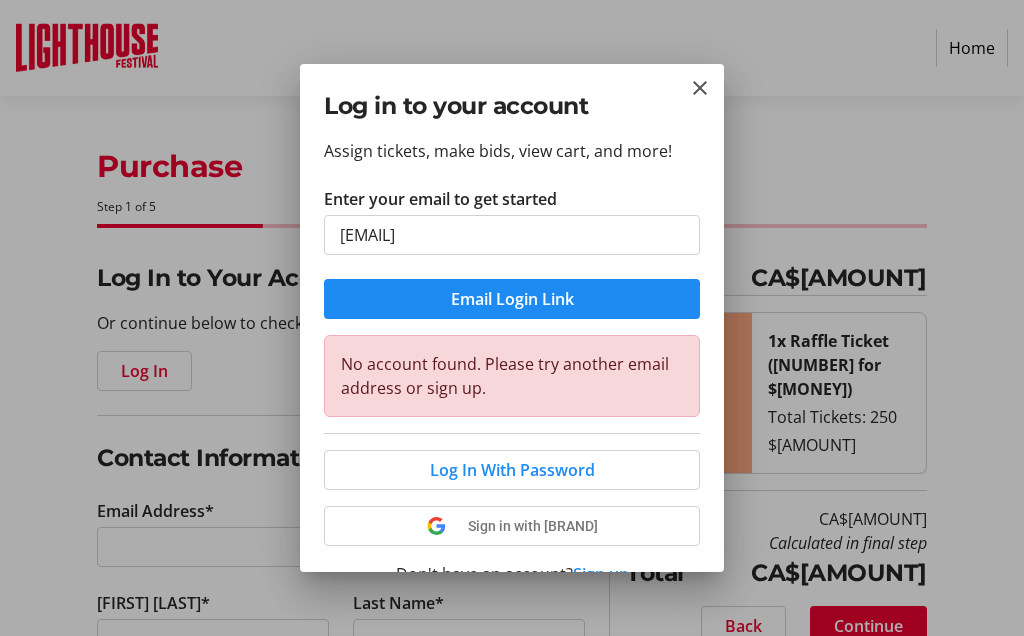 click at bounding box center [700, 88] 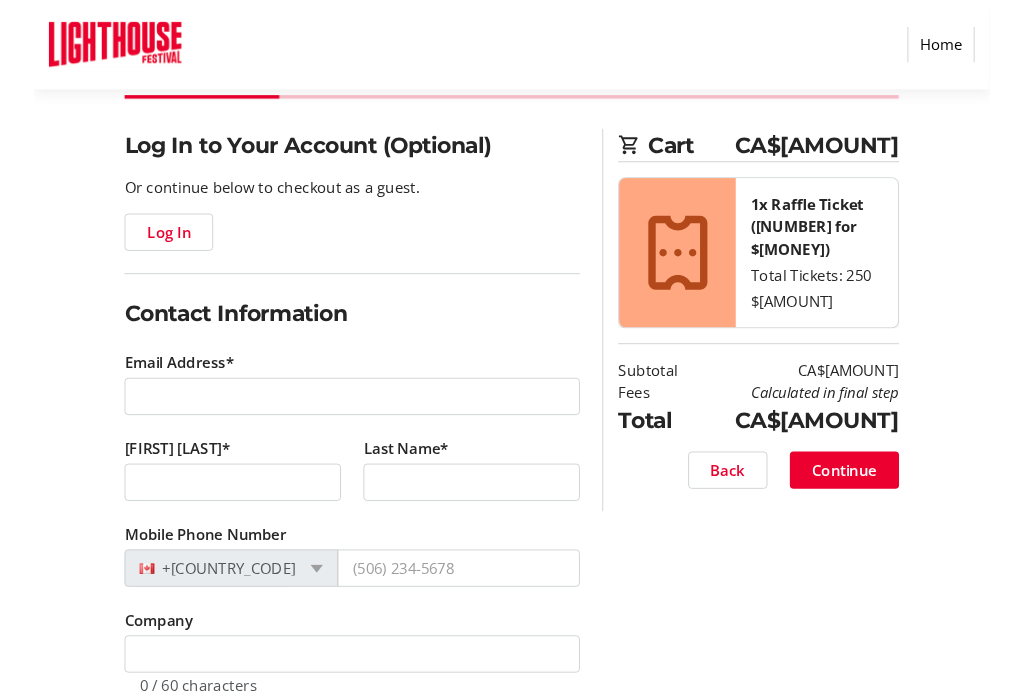 scroll, scrollTop: 128, scrollLeft: 0, axis: vertical 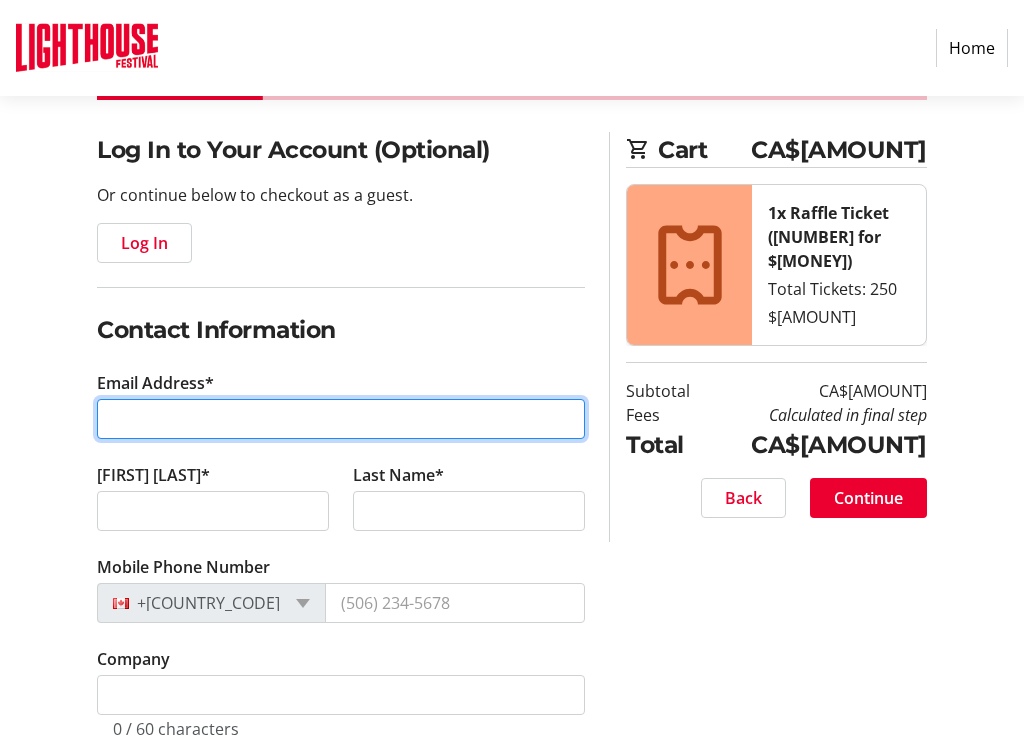 click on "Email Address*" at bounding box center (341, 419) 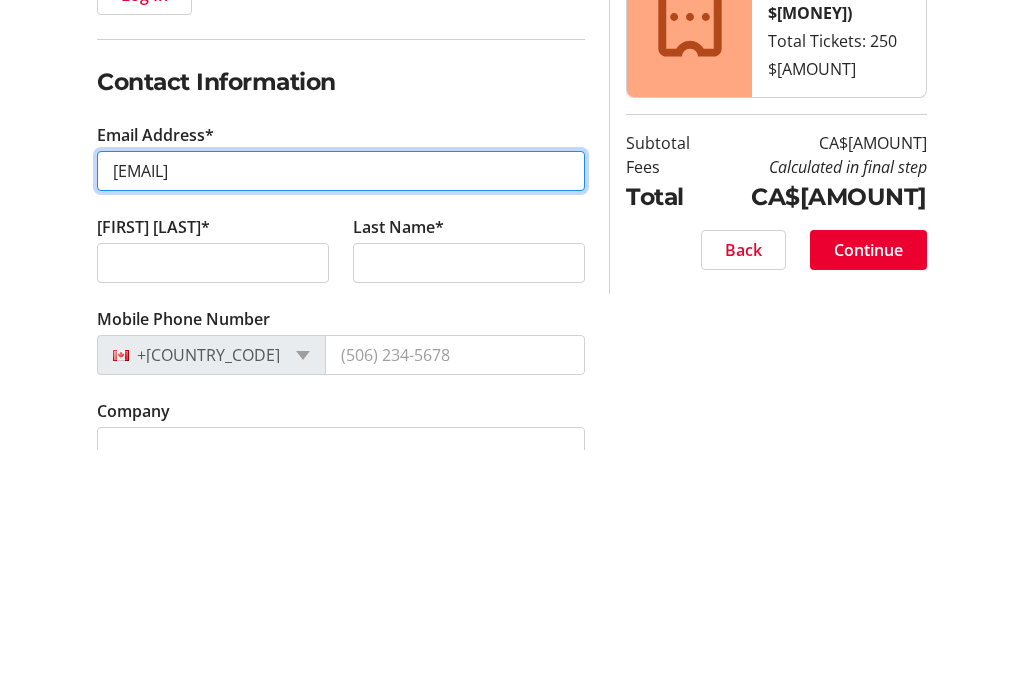 type on "[EMAIL]" 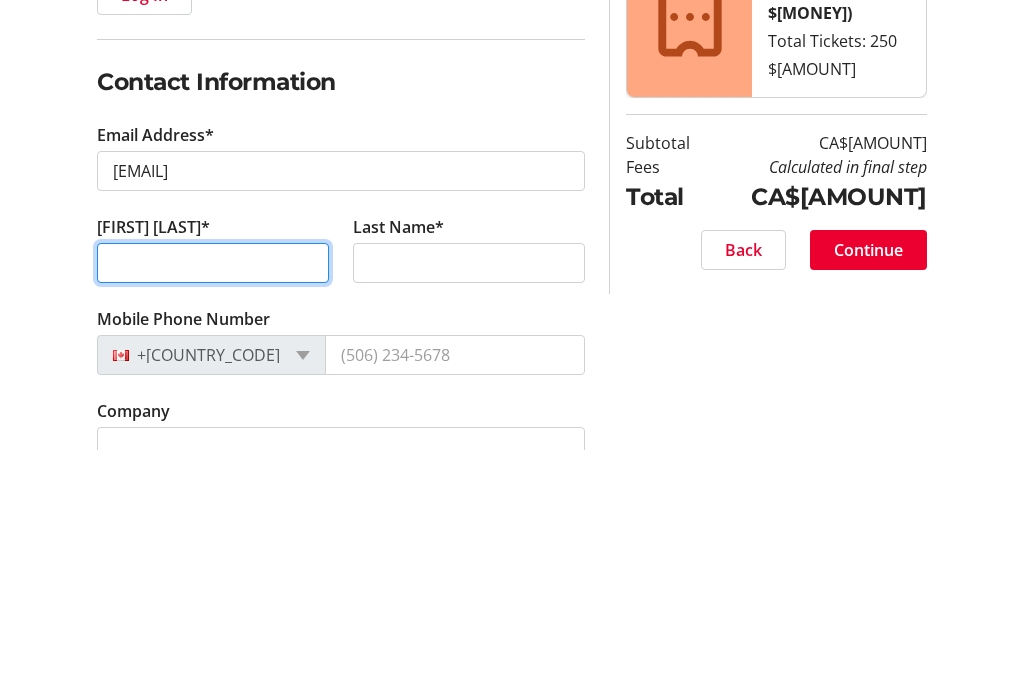 click on "[FIRST] [LAST]*" at bounding box center [213, 511] 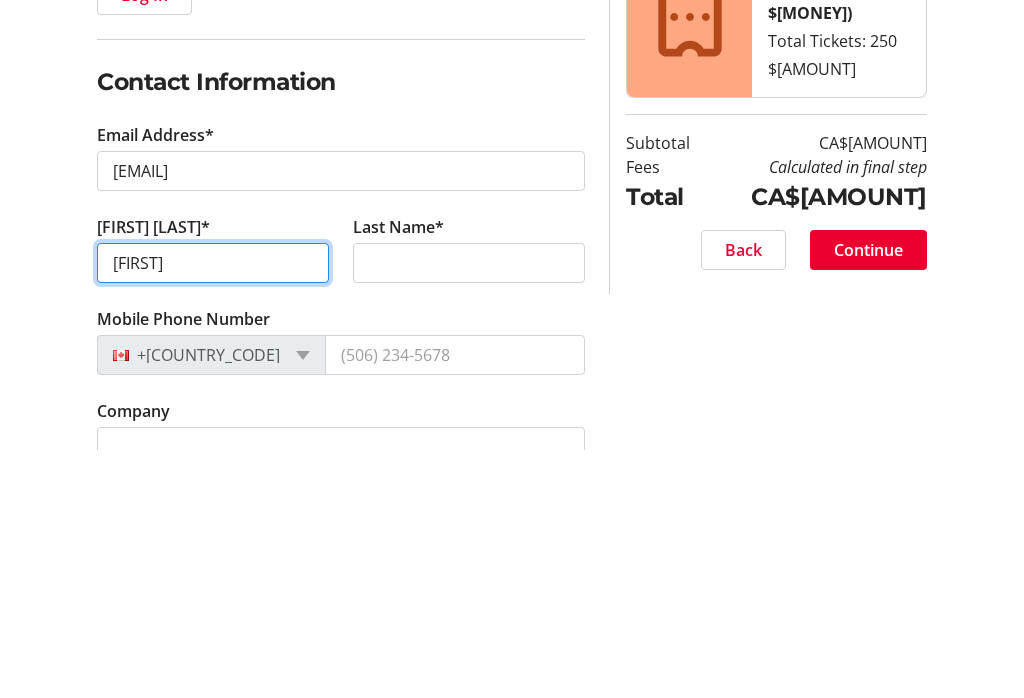 type on "[FIRST]" 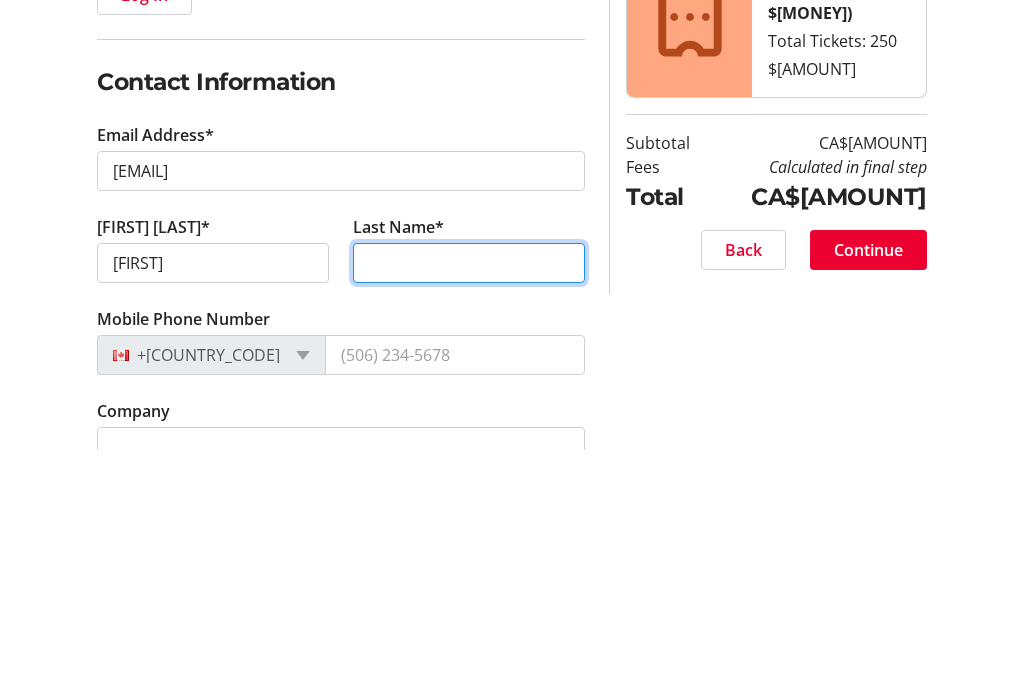click on "Last Name*" at bounding box center [469, 511] 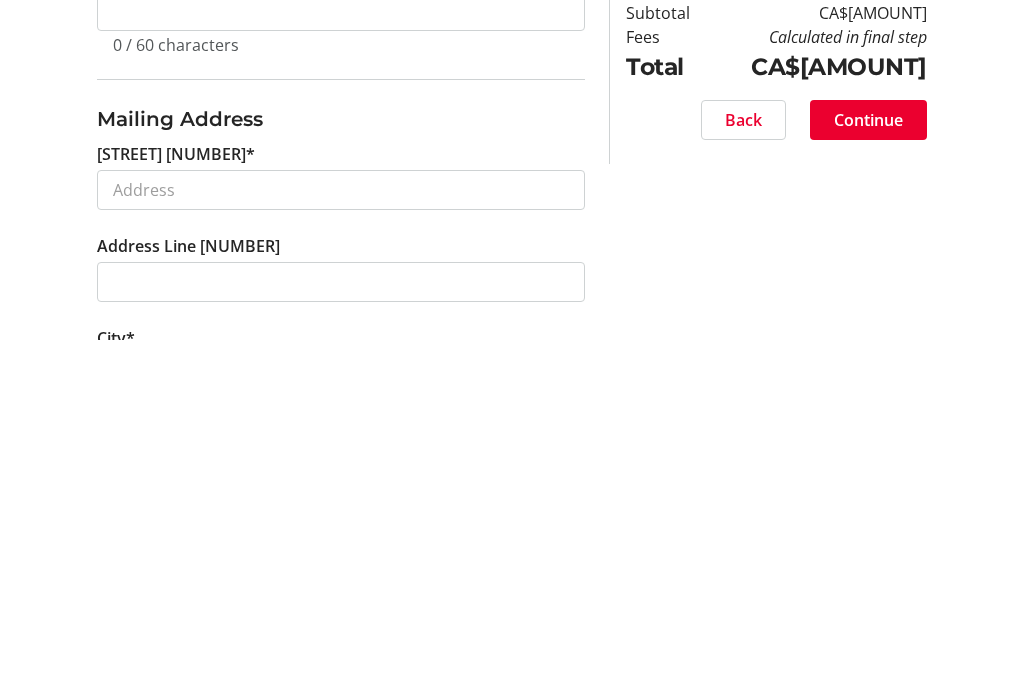 scroll, scrollTop: 459, scrollLeft: 0, axis: vertical 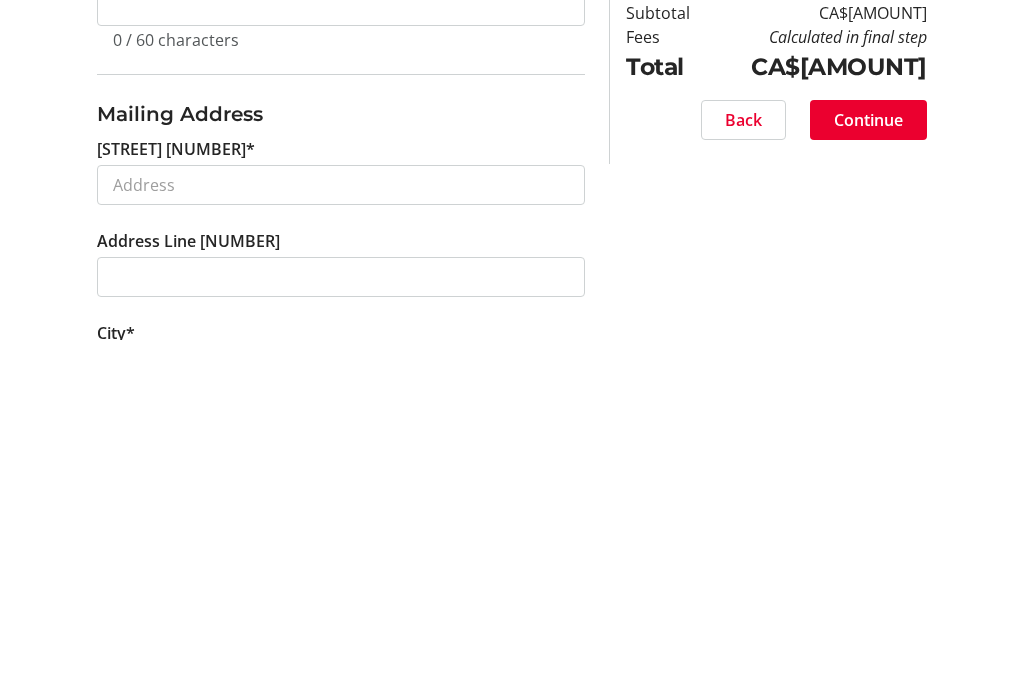 type on "[NAME]" 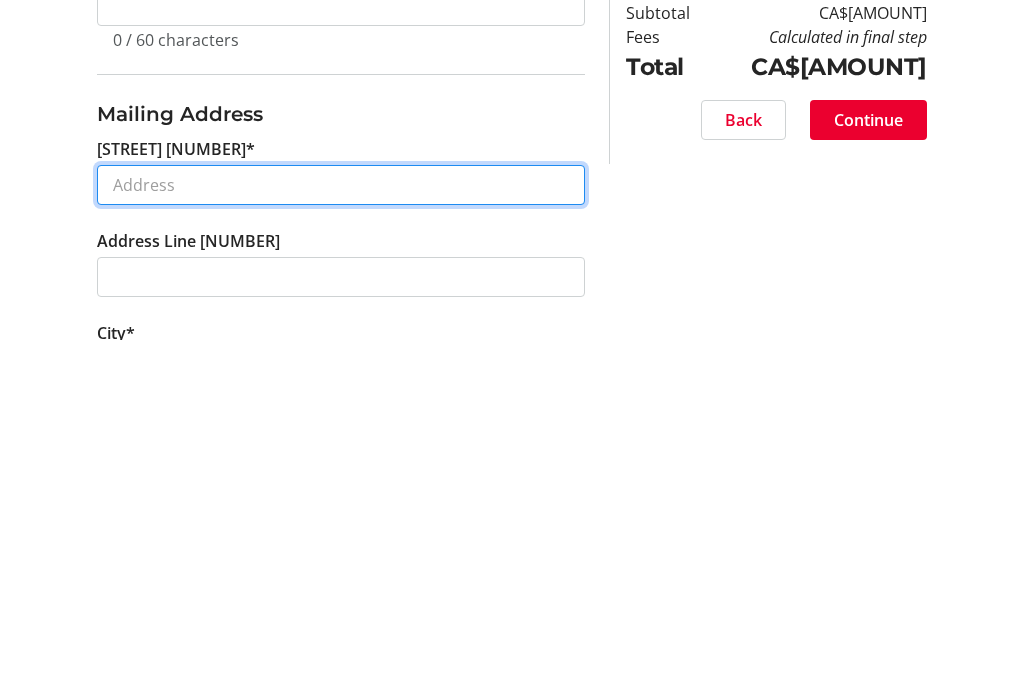 click on "[STREET] [NUMBER]*" at bounding box center (341, 543) 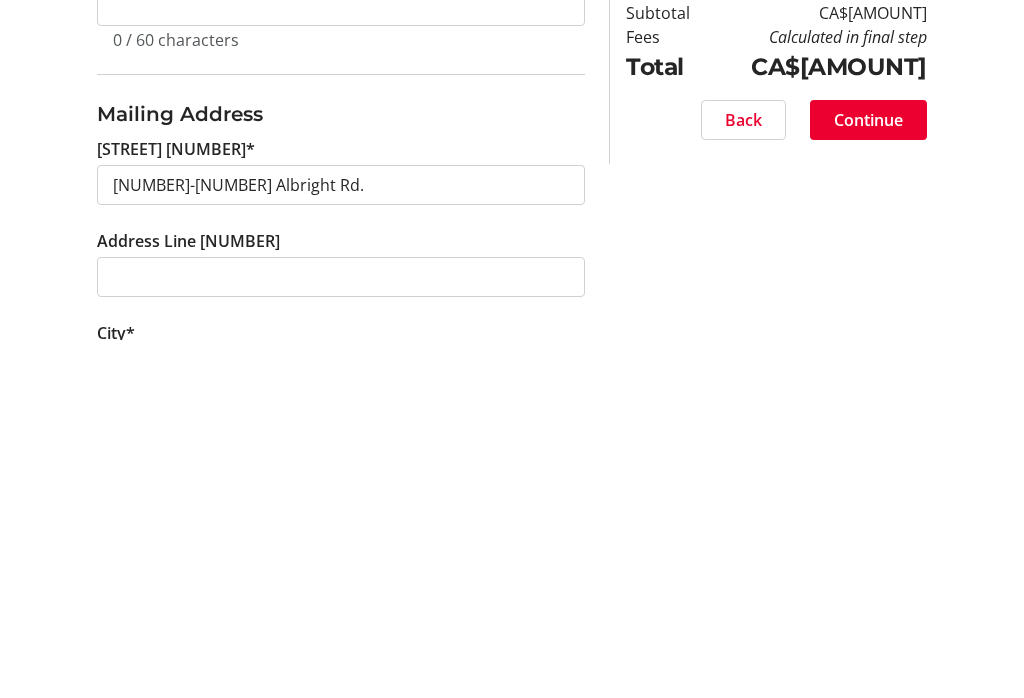 scroll, scrollTop: 817, scrollLeft: 0, axis: vertical 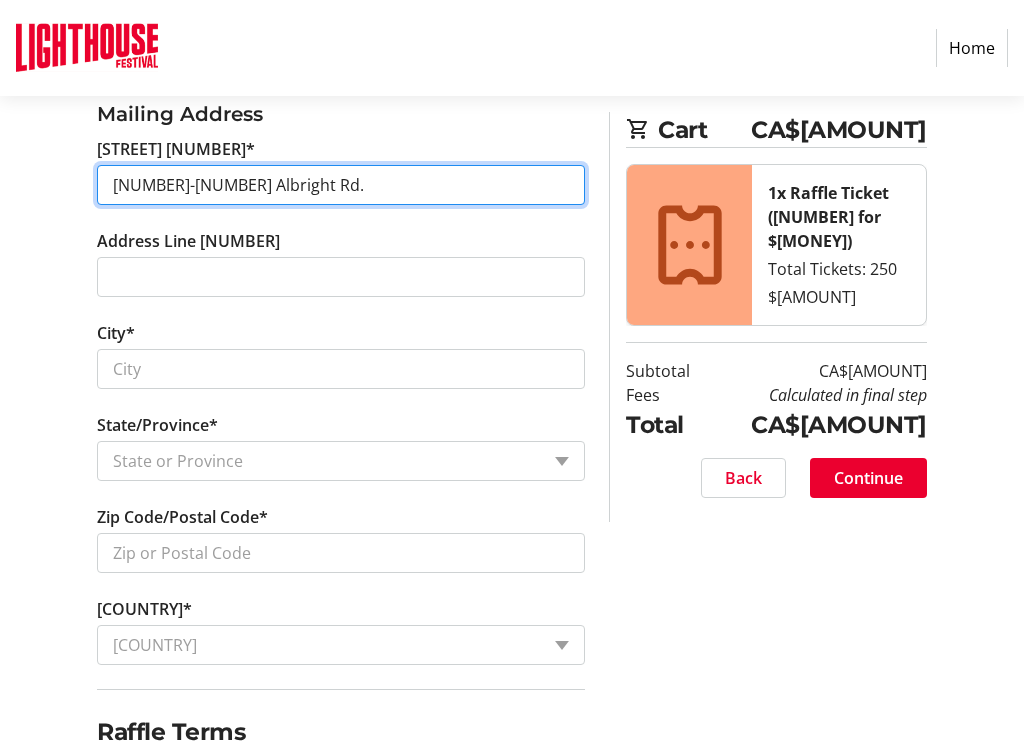 type on "[NUMBER]-[NUMBER] Albright Rd." 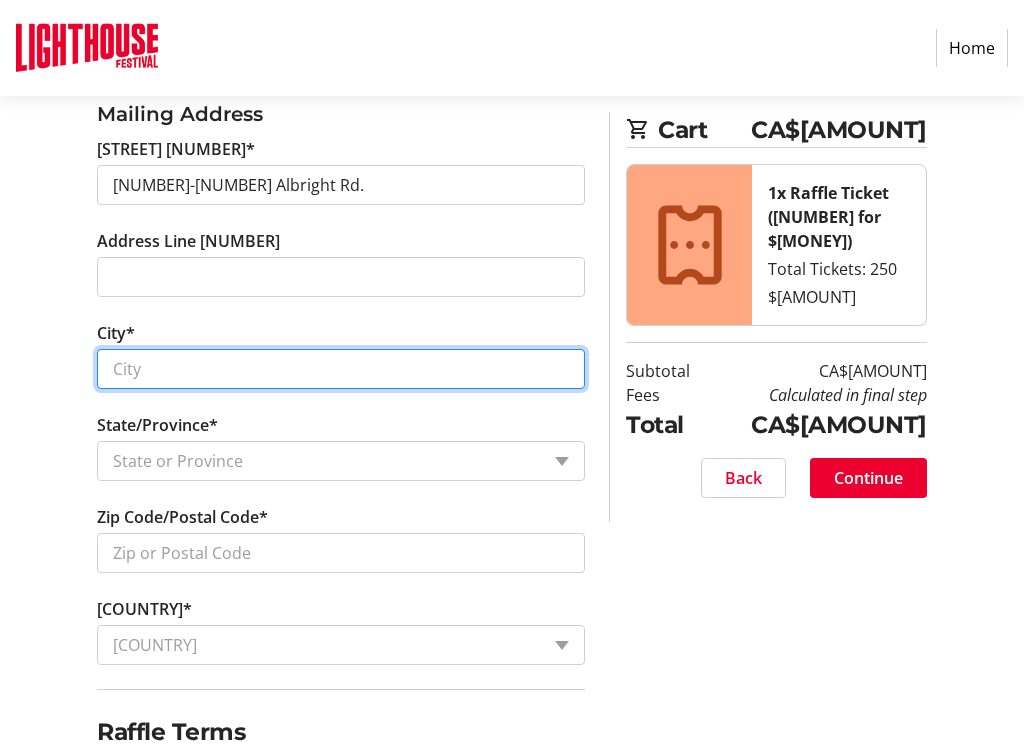 click on "City*" at bounding box center (341, 369) 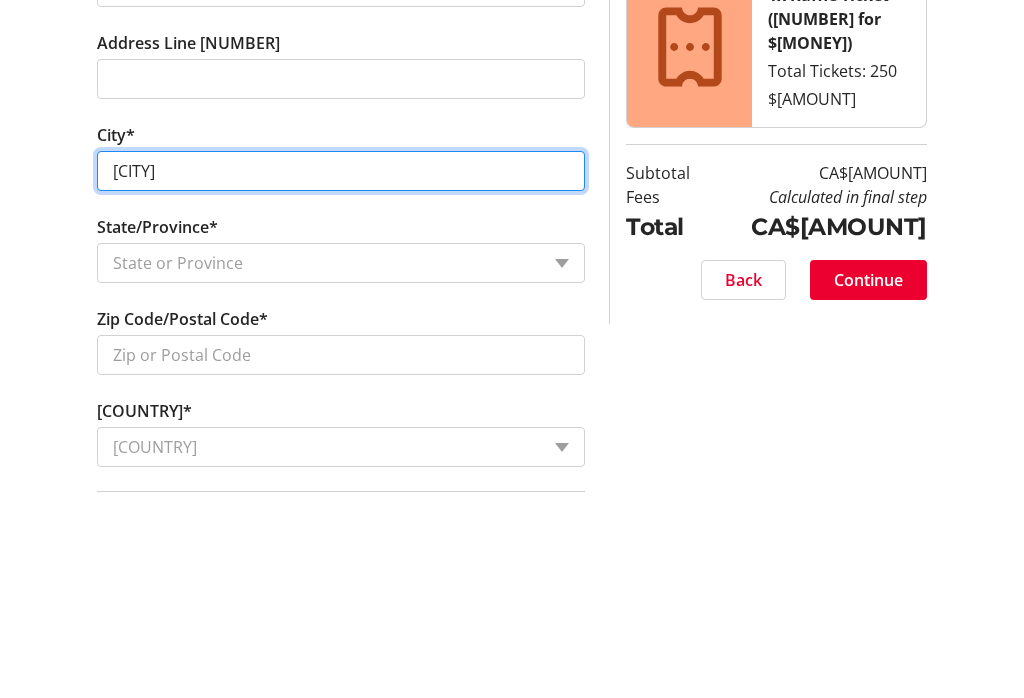 type on "[CITY]" 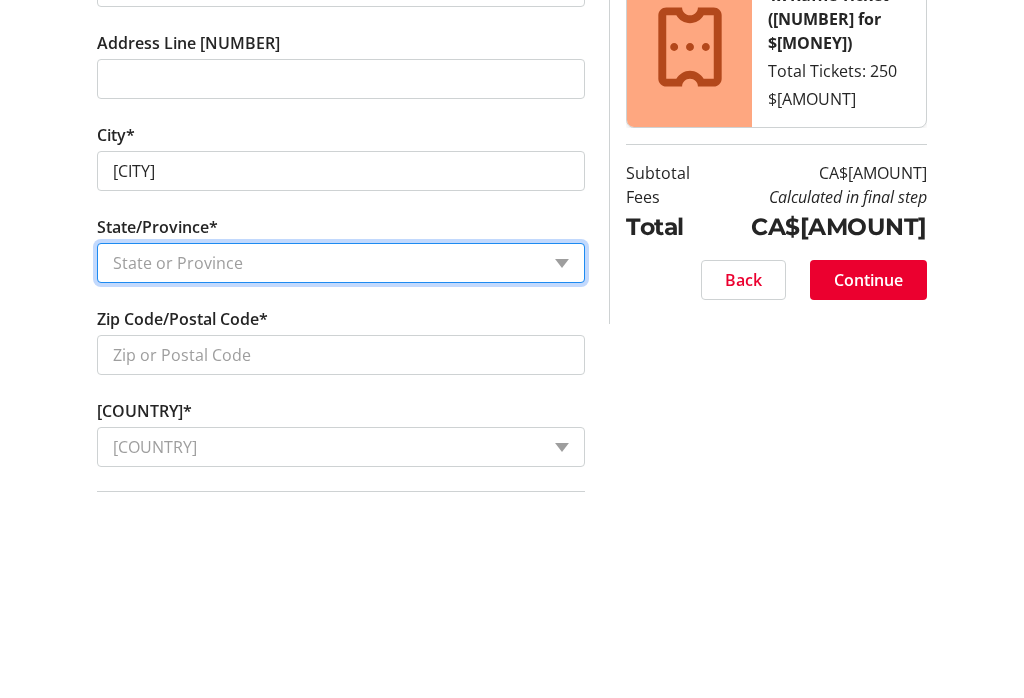 click on "State or Province  State or Province   [PROVINCE]   [PROVINCE]   [PROVINCE]   [PROVINCE]   [PROVINCE]   [PROVINCE]   [PROVINCE]   [PROVINCE]   [PROVINCE]   [PROVINCE]   [PROVINCE]   [PROVINCE]   [PROVINCE]" at bounding box center (341, 461) 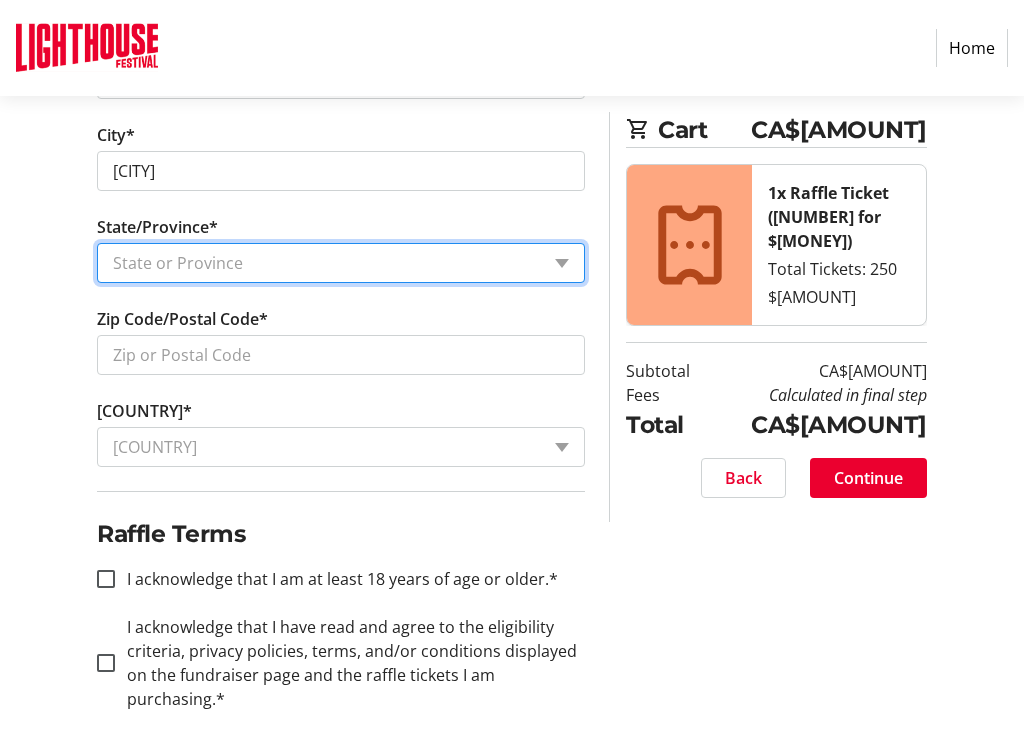 select on "[PROVINCE]" 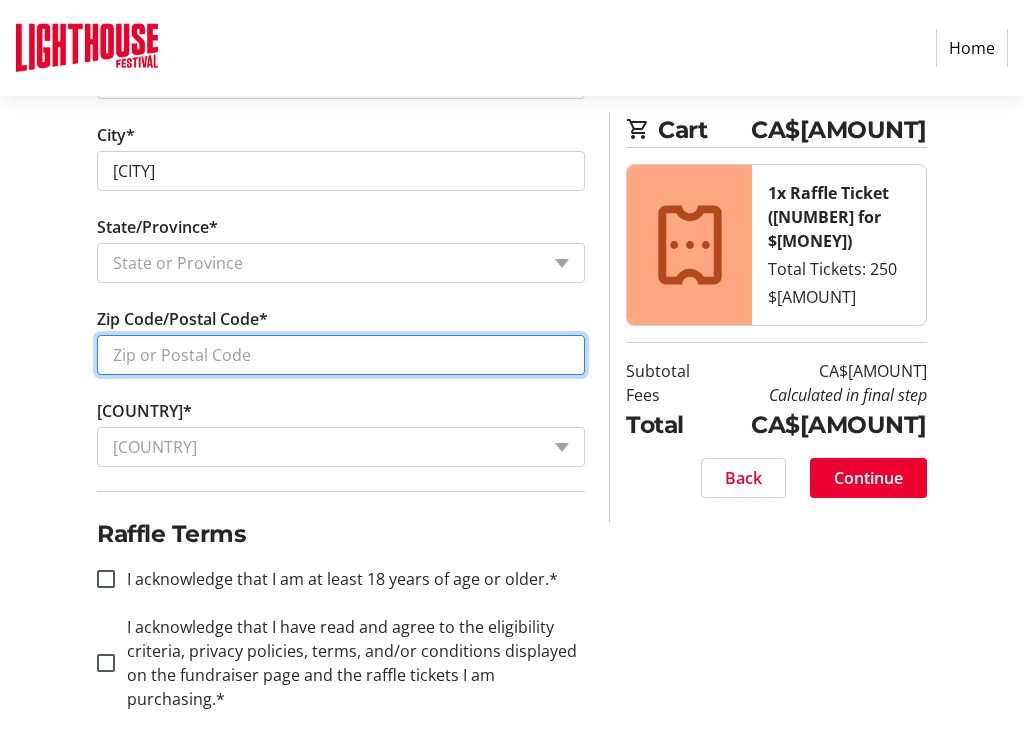 click on "Zip Code/Postal Code*" at bounding box center (341, 355) 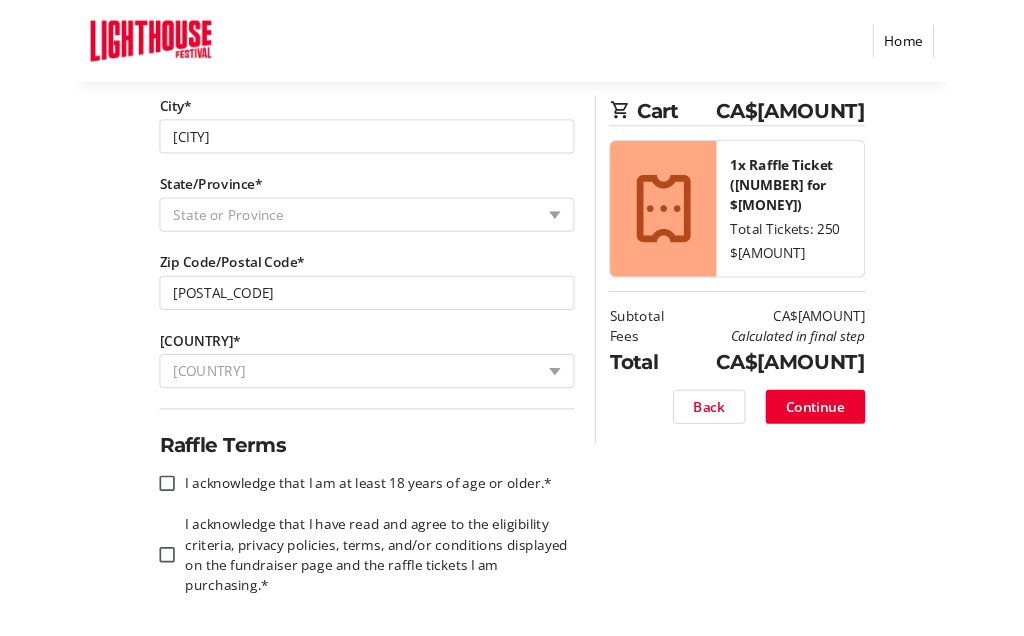 scroll, scrollTop: 1137, scrollLeft: 0, axis: vertical 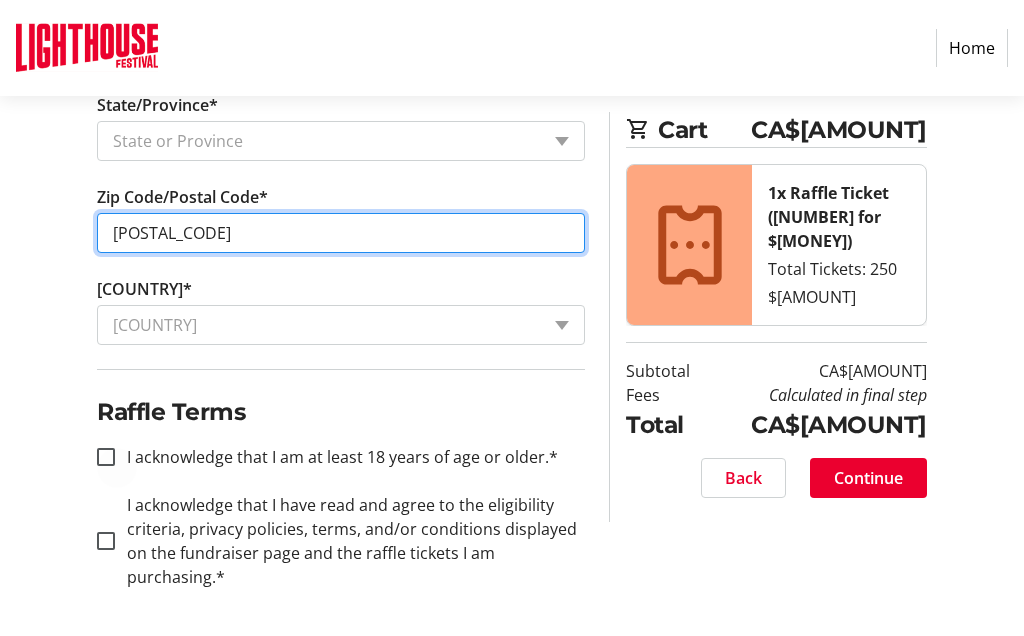 type on "[POSTAL_CODE]" 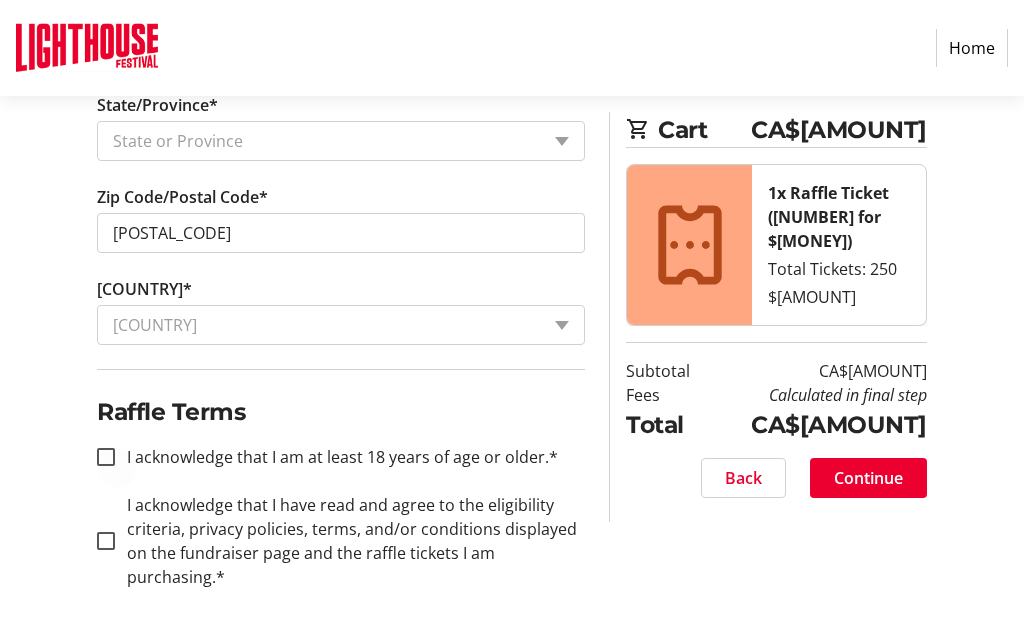 click at bounding box center [106, 457] 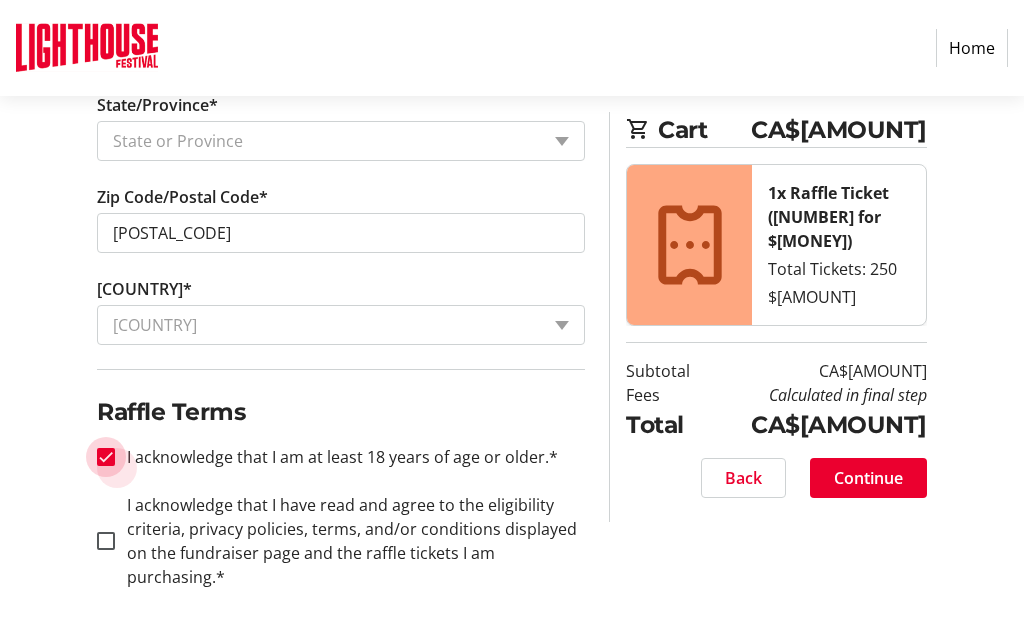 checkbox on "true" 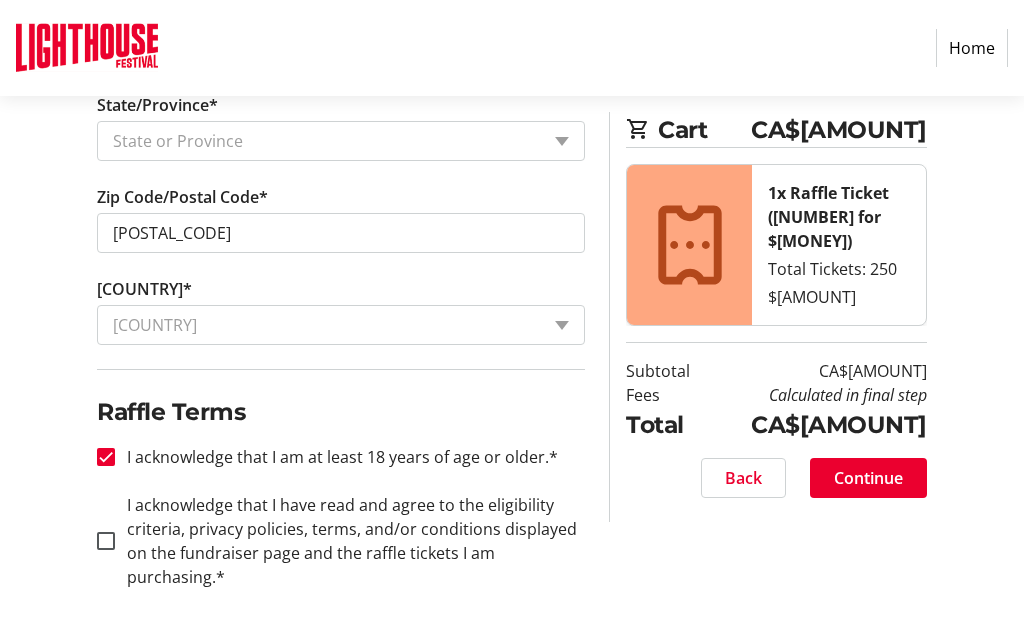click on "I acknowledge that I have read and agree to the eligibility criteria, privacy policies, terms,
and/or conditions displayed on the fundraiser page and the raffle tickets I am purchasing.*" at bounding box center (106, 541) 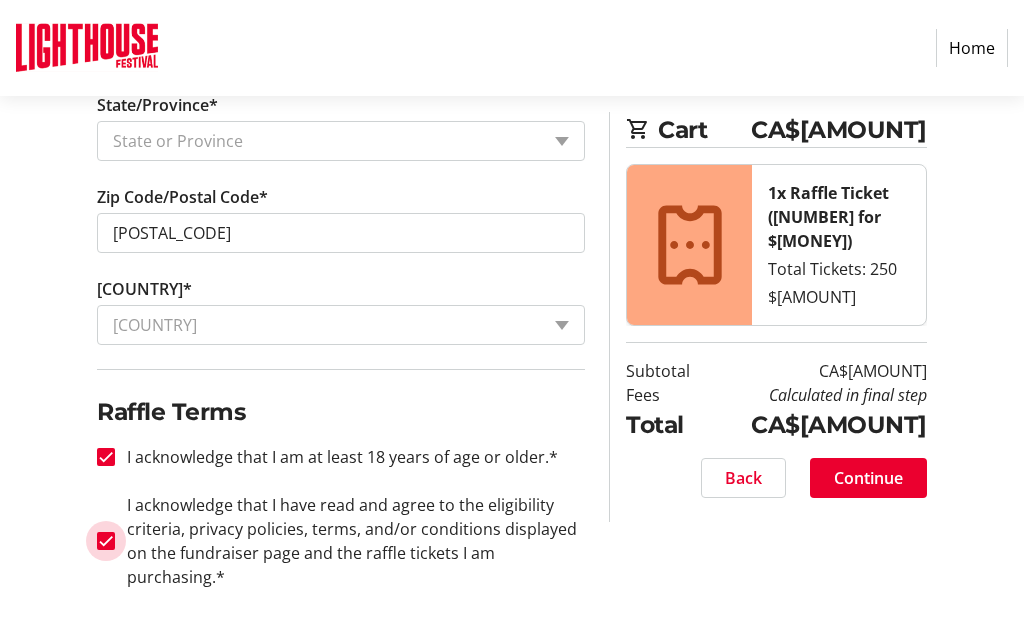 checkbox on "true" 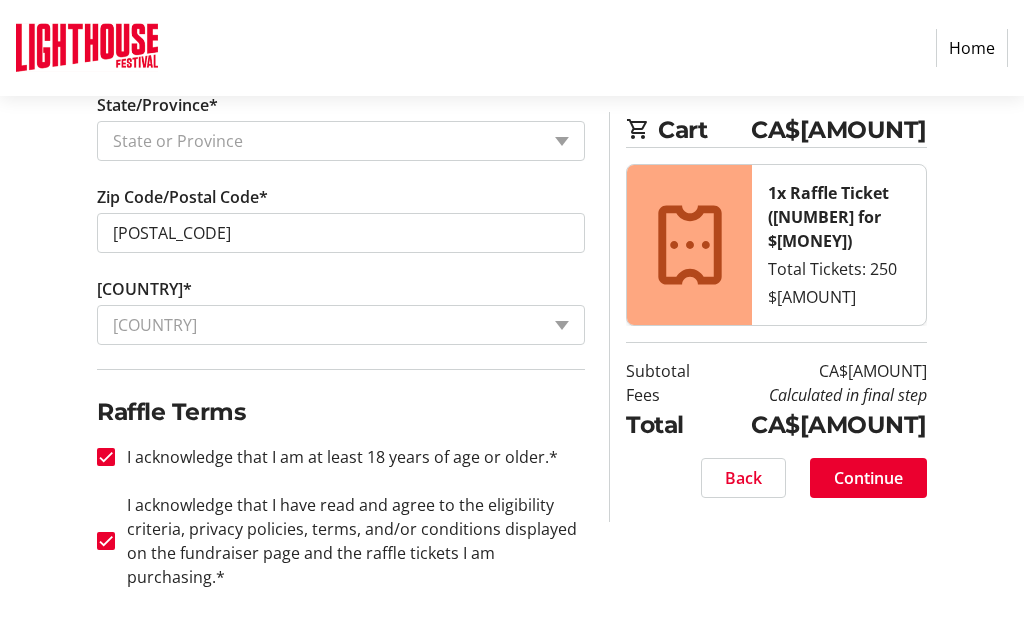 click on "Continue" 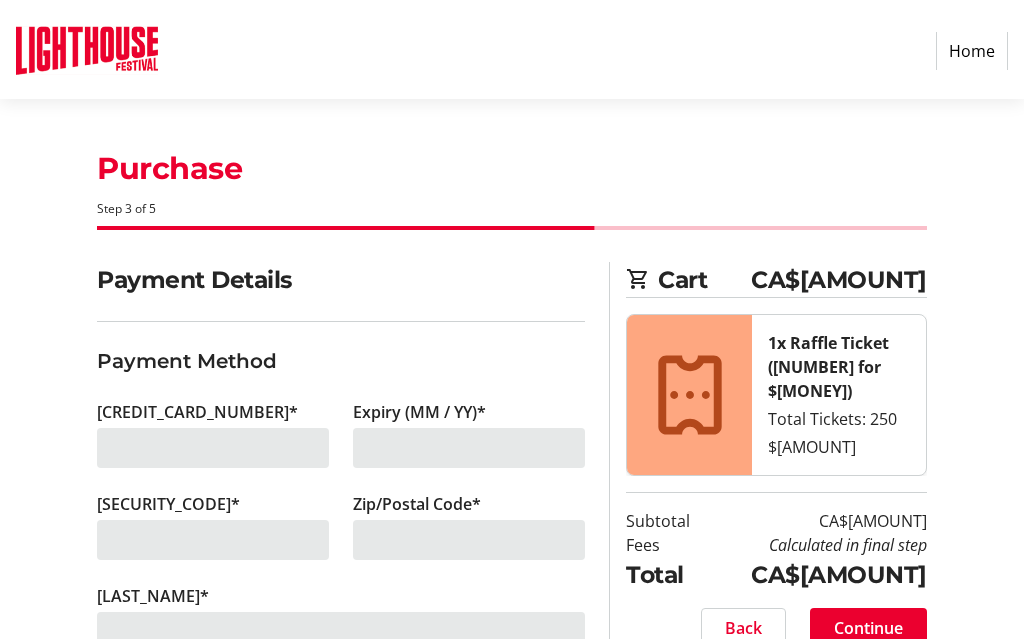 scroll, scrollTop: 0, scrollLeft: 0, axis: both 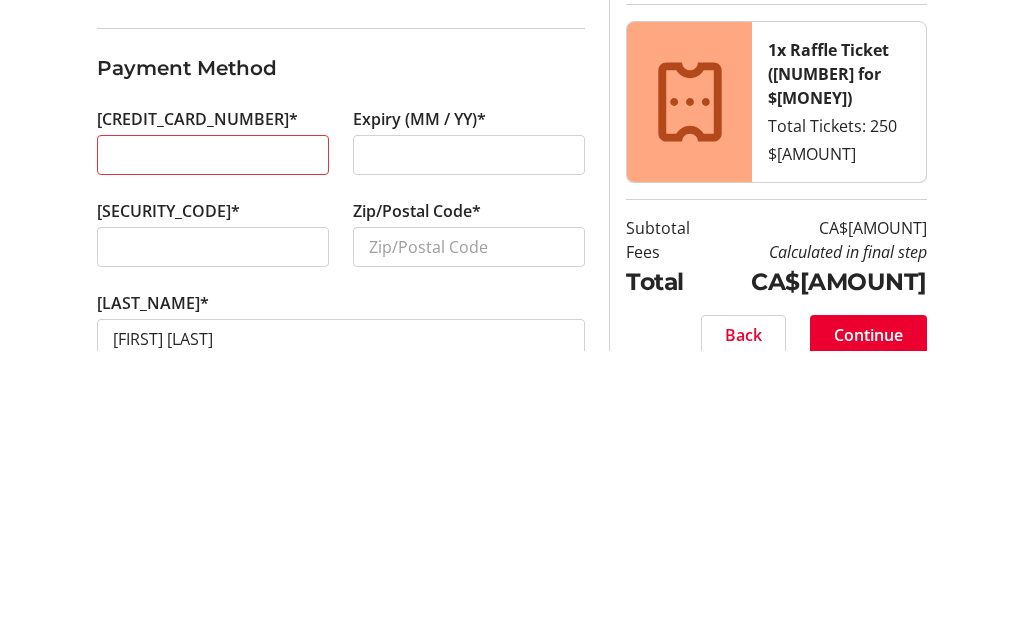 click at bounding box center [213, 446] 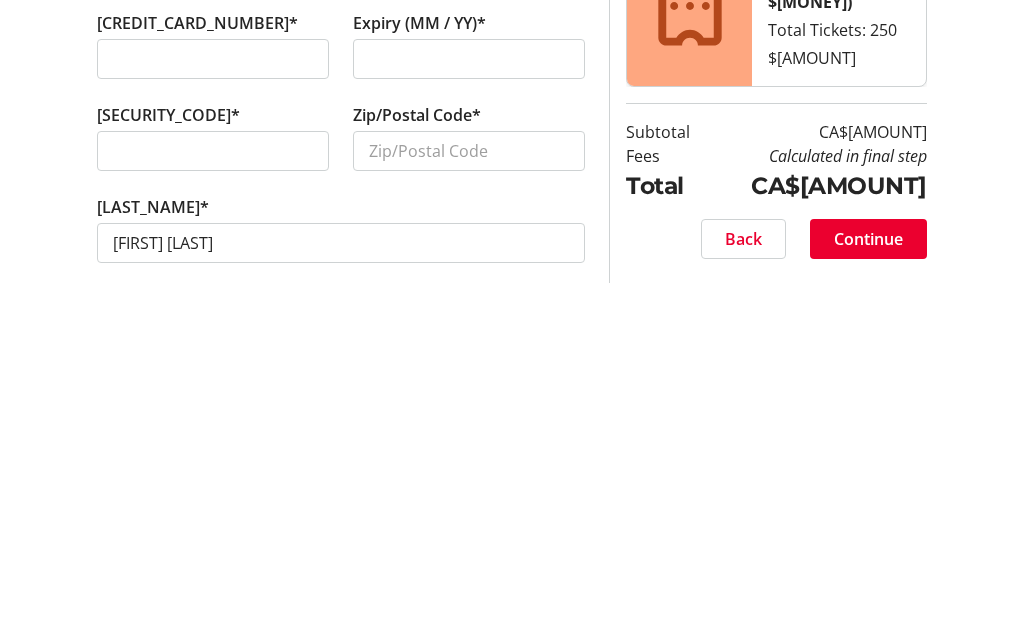scroll, scrollTop: 44, scrollLeft: 0, axis: vertical 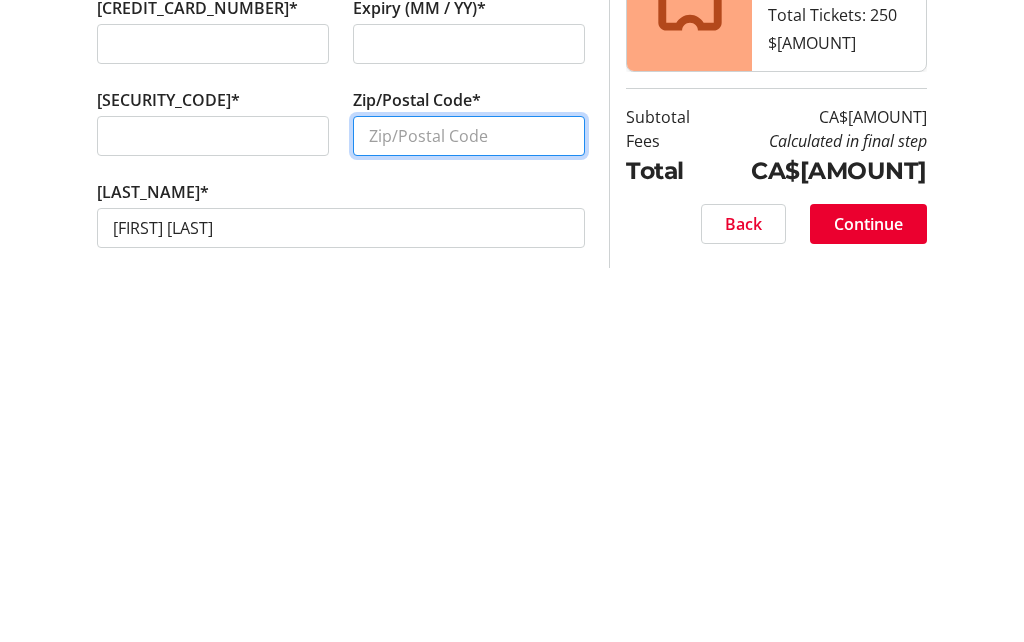 click on "Zip/Postal Code*" at bounding box center [469, 494] 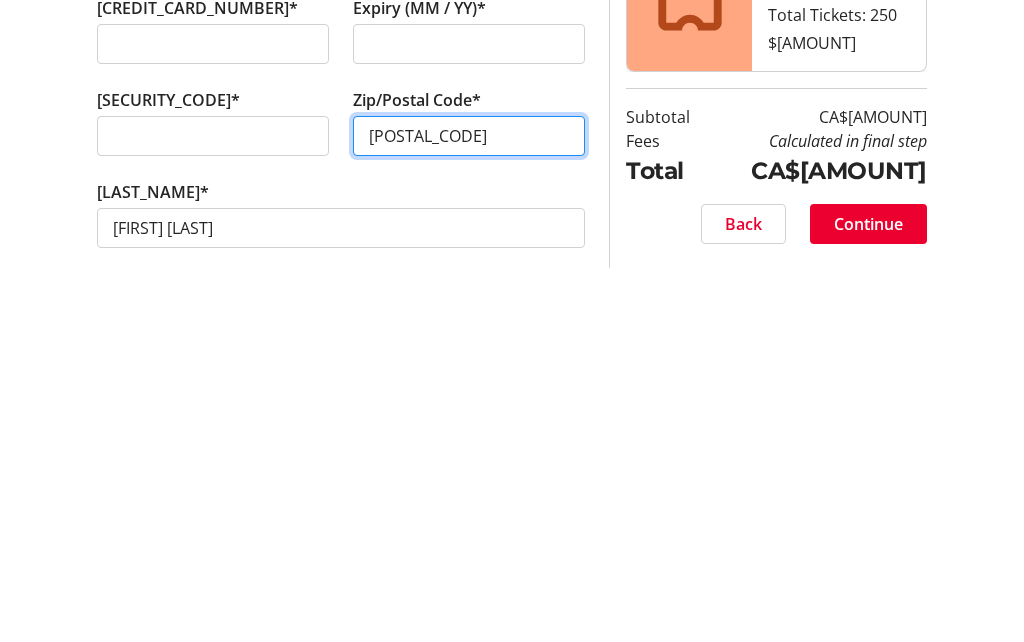 scroll, scrollTop: 55, scrollLeft: 0, axis: vertical 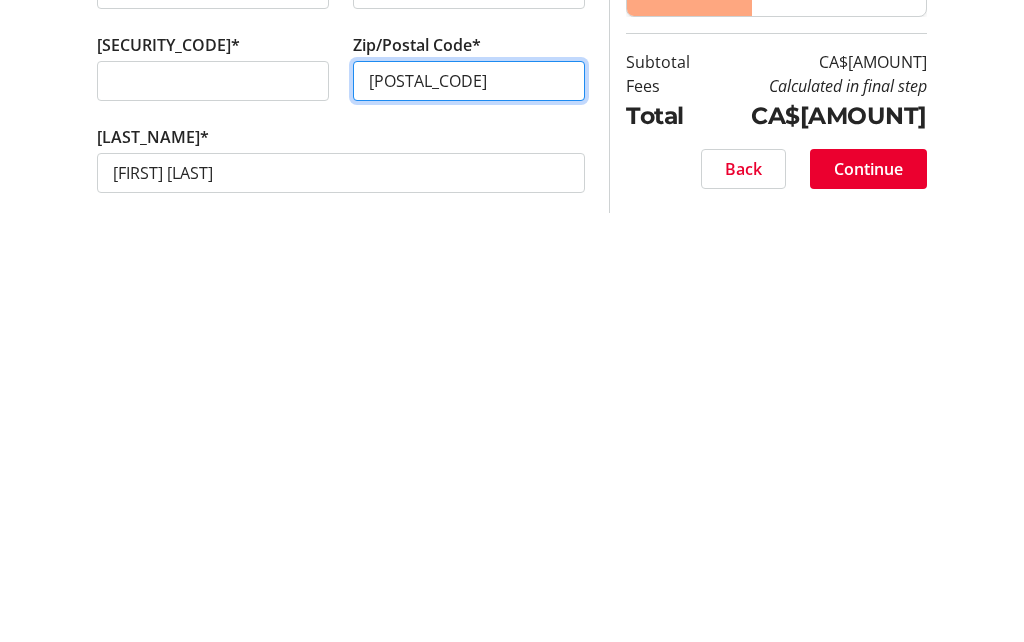 type on "[POSTAL_CODE]" 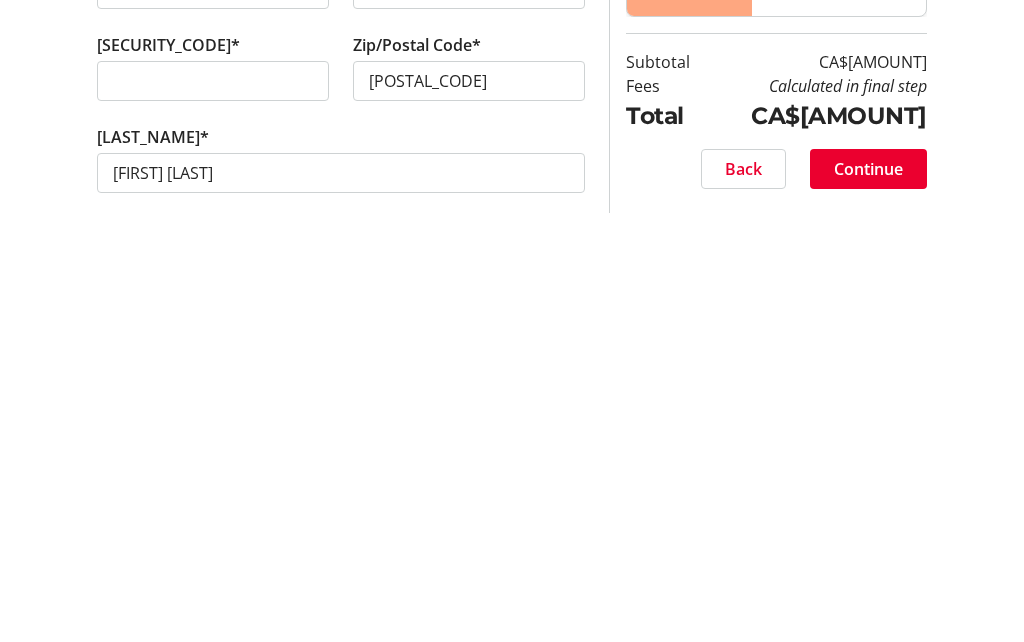 click on "Continue" 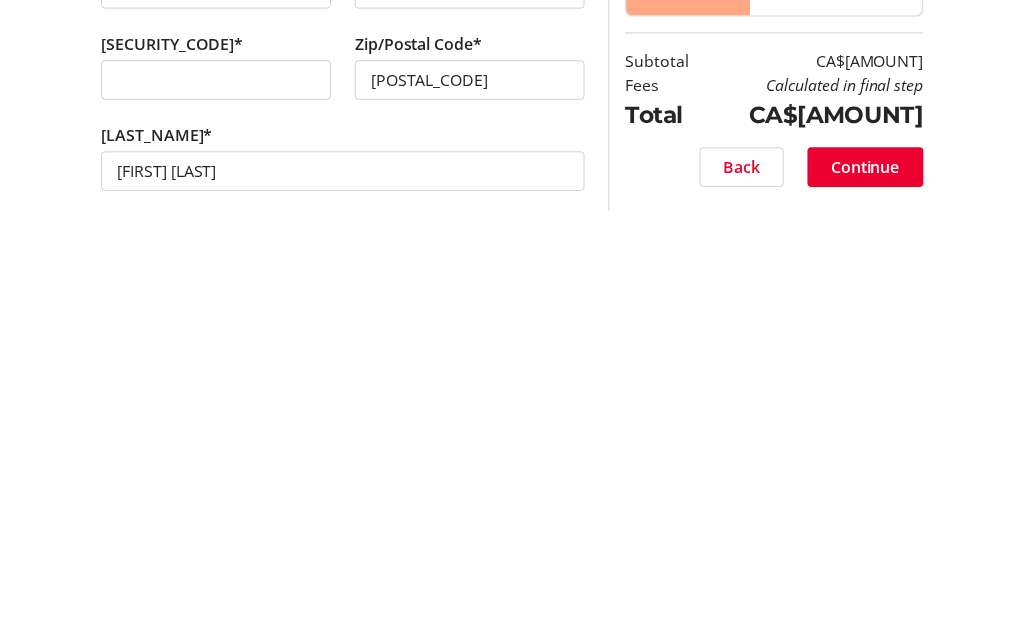 scroll, scrollTop: 61, scrollLeft: 0, axis: vertical 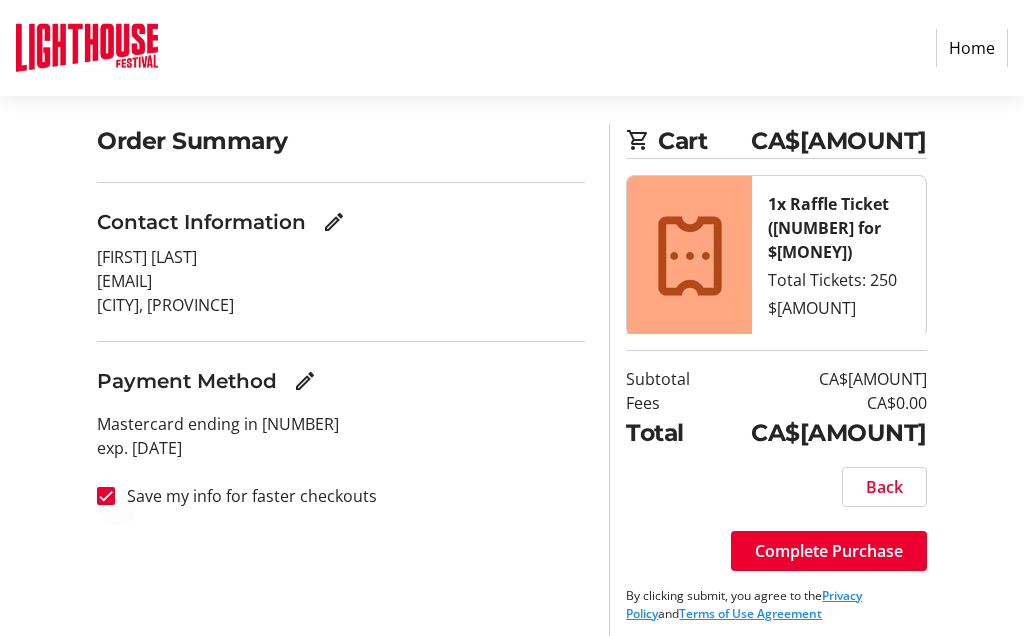 click at bounding box center [106, 496] 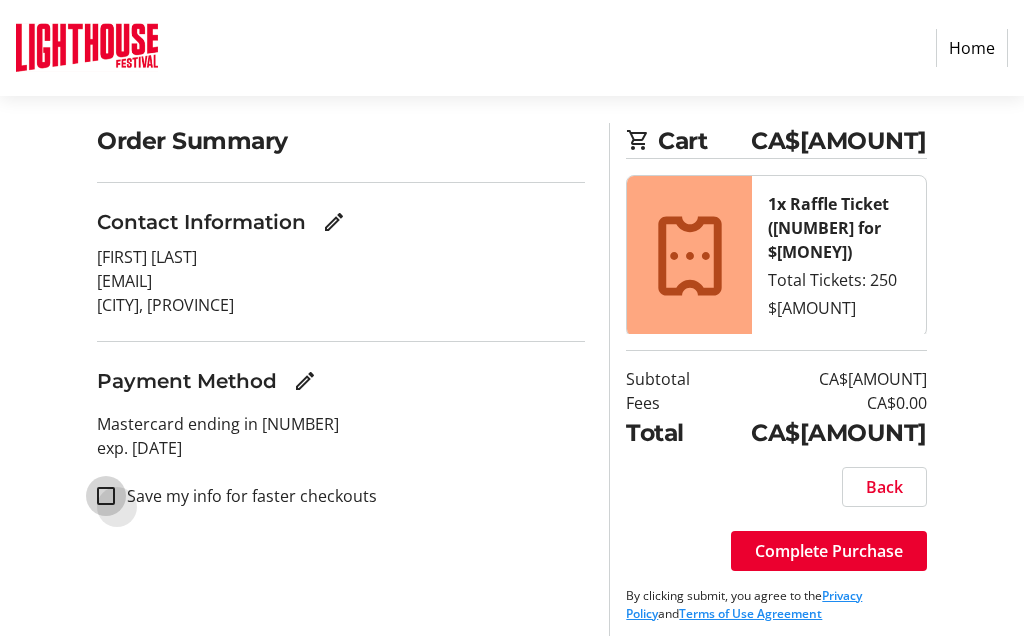 checkbox on "false" 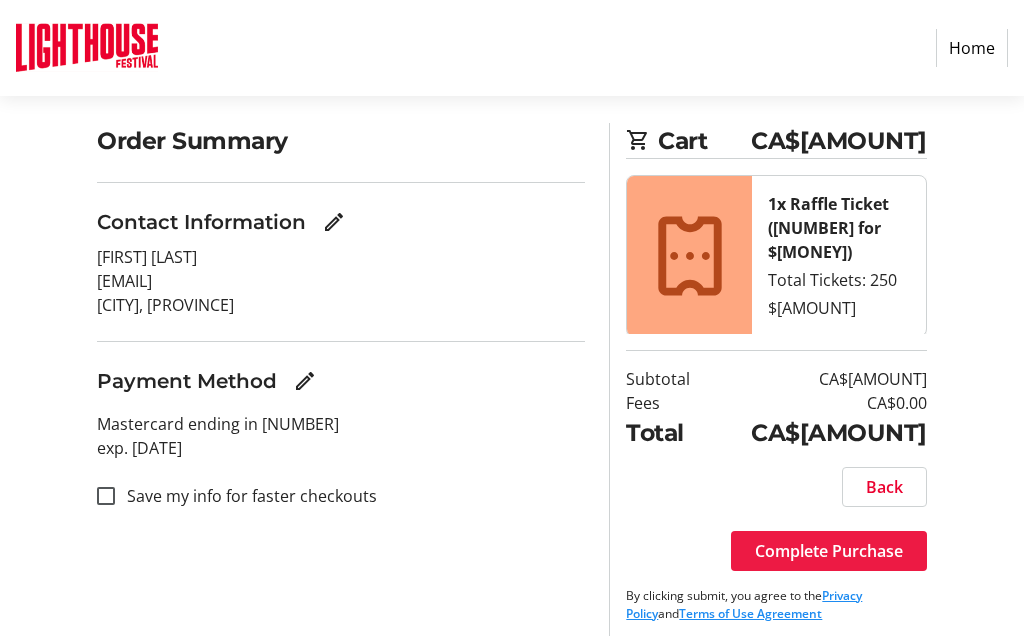 click on "Complete Purchase" 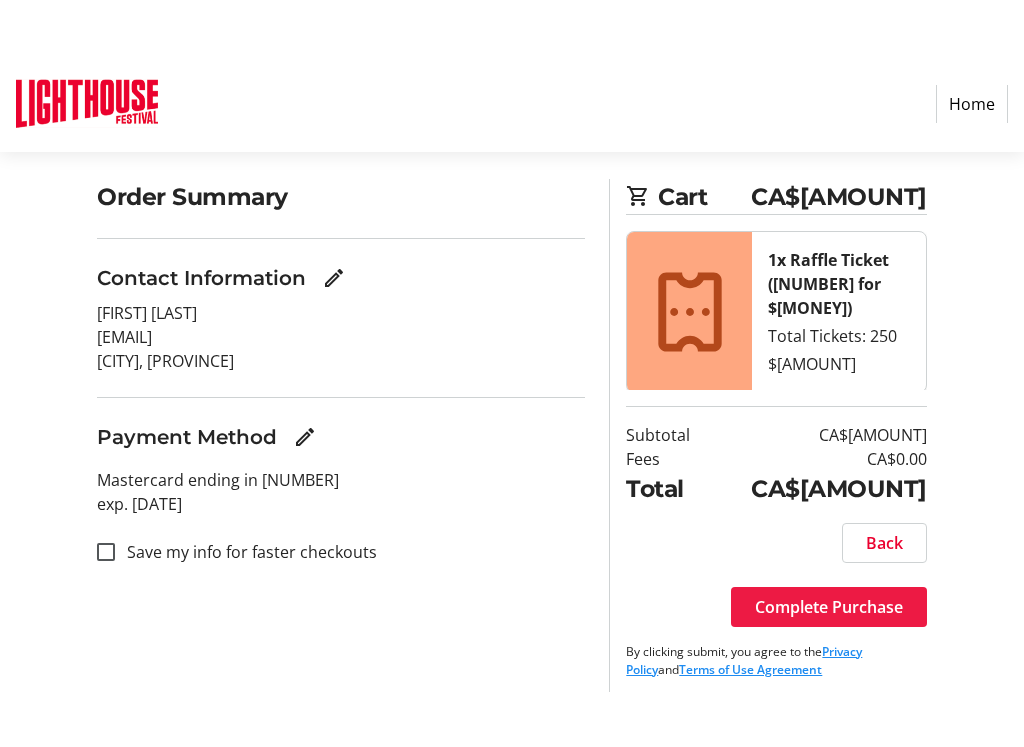 scroll, scrollTop: 0, scrollLeft: 0, axis: both 